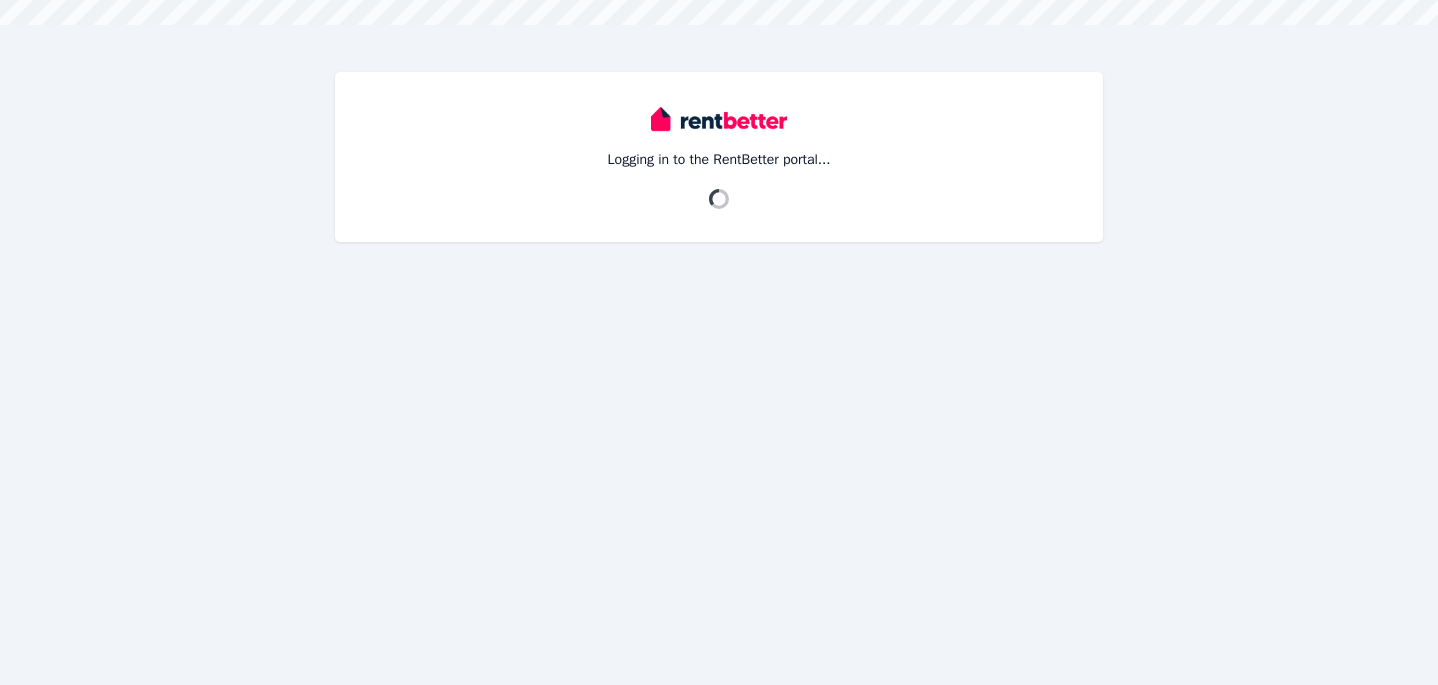 scroll, scrollTop: 0, scrollLeft: 0, axis: both 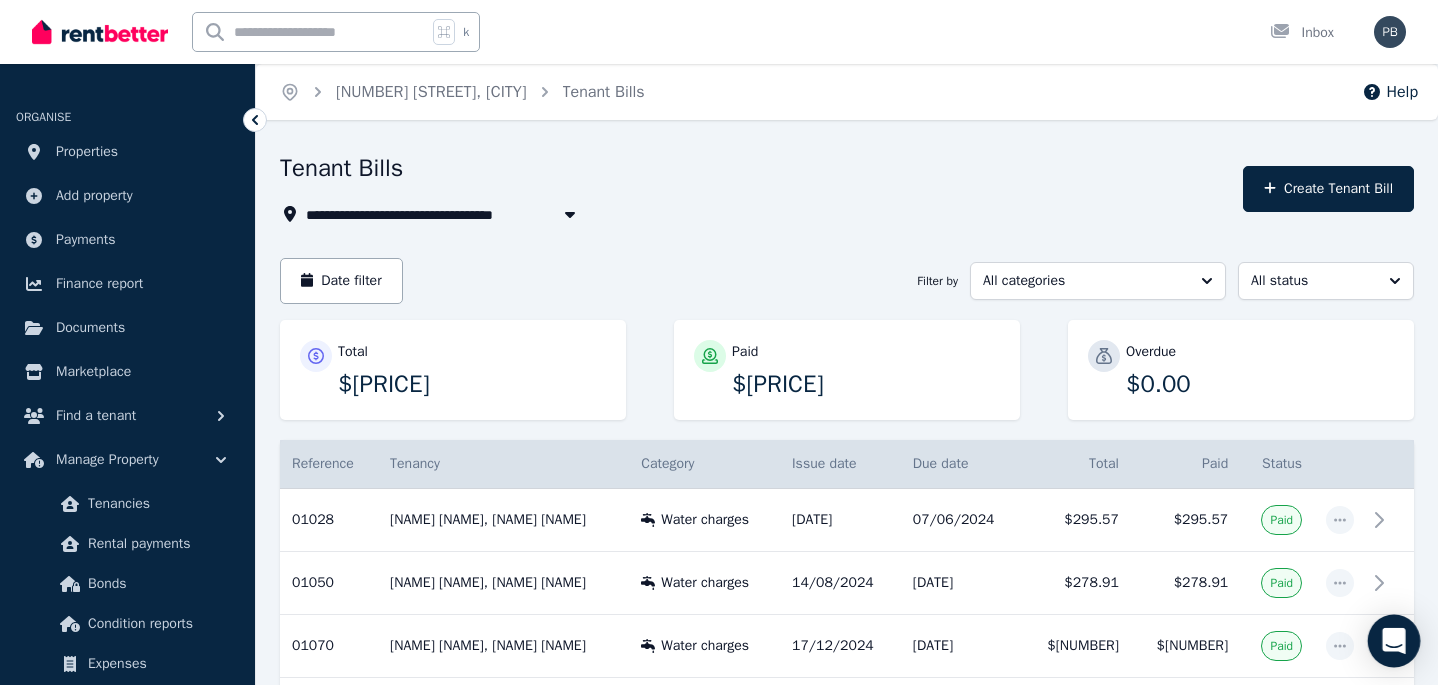 click 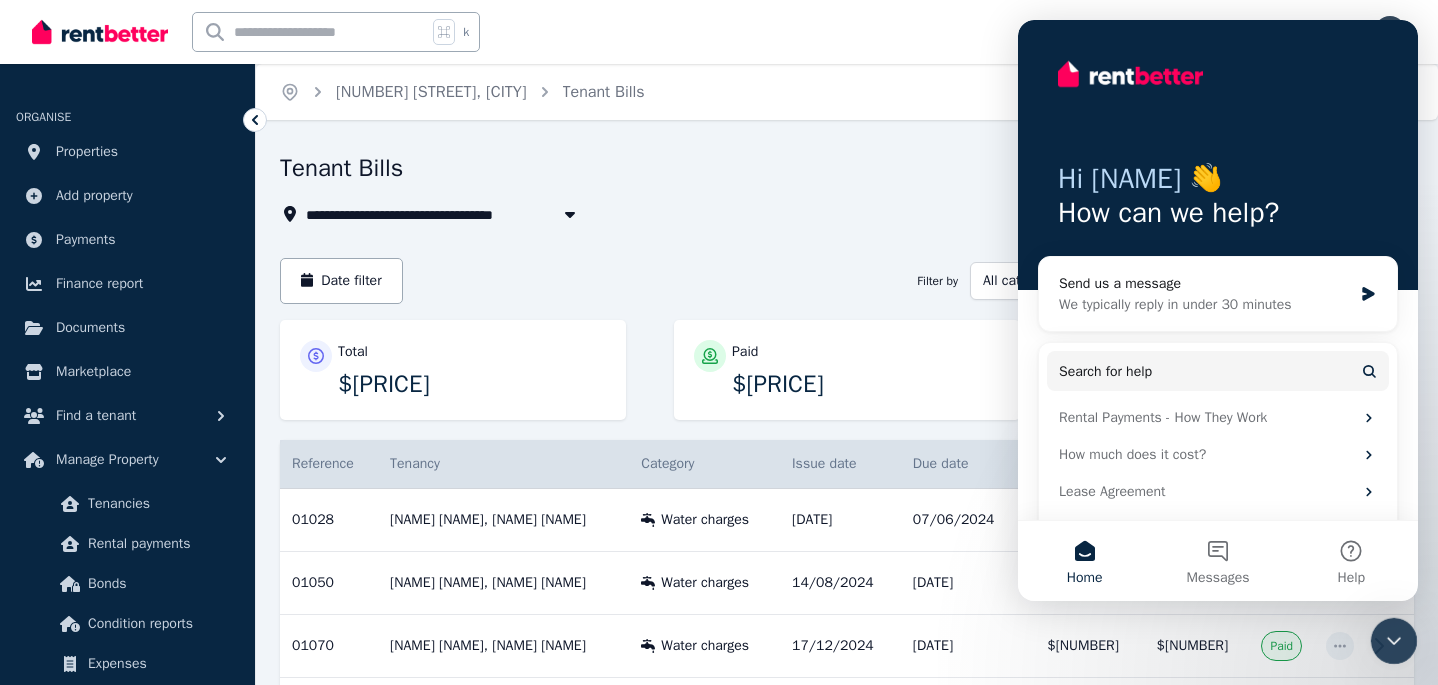 scroll, scrollTop: 0, scrollLeft: 0, axis: both 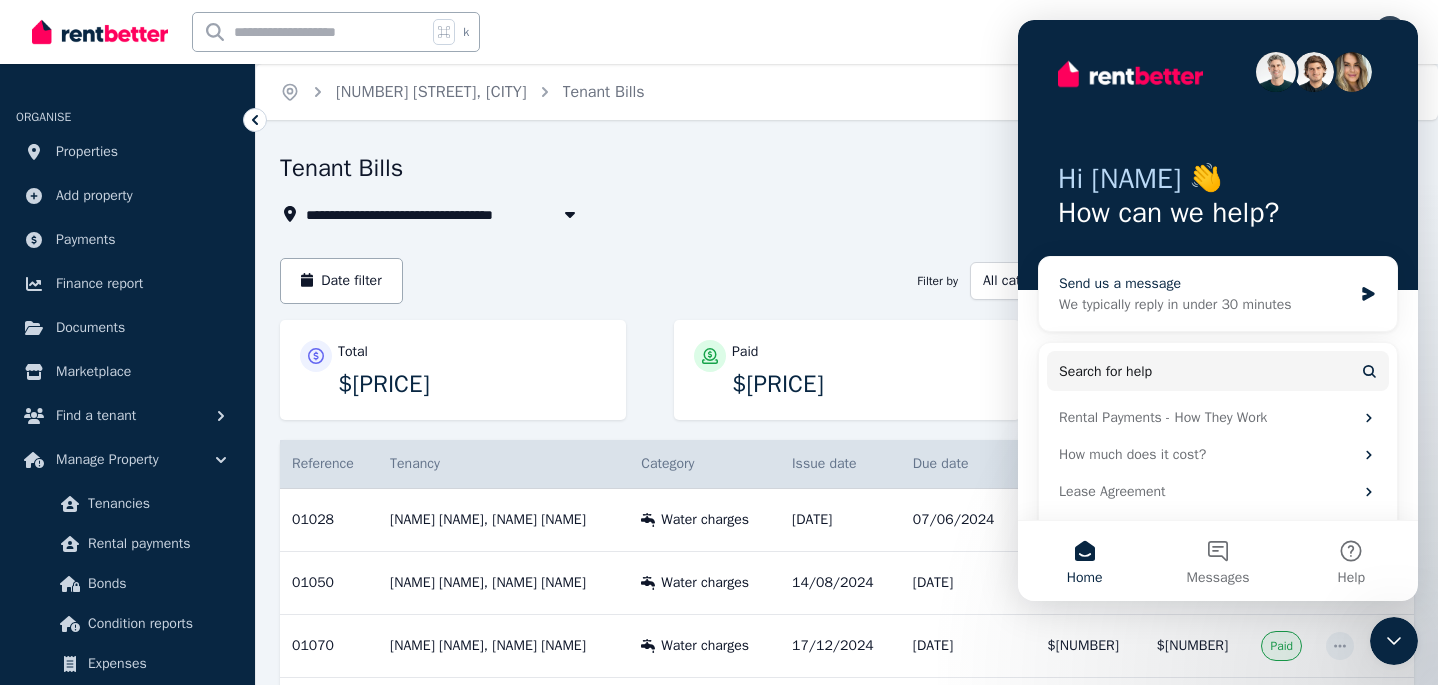 click on "Send us a message We typically reply in under 30 minutes" at bounding box center [1218, 294] 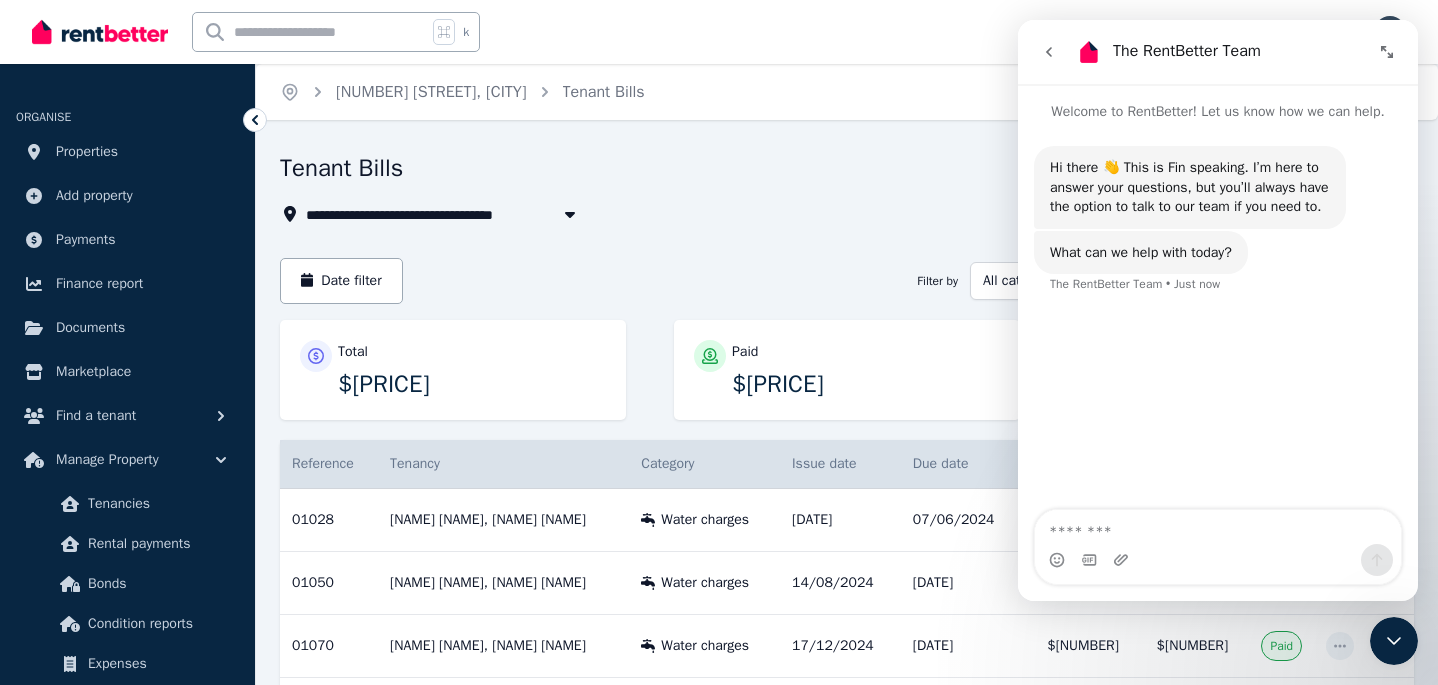 click at bounding box center [1218, 527] 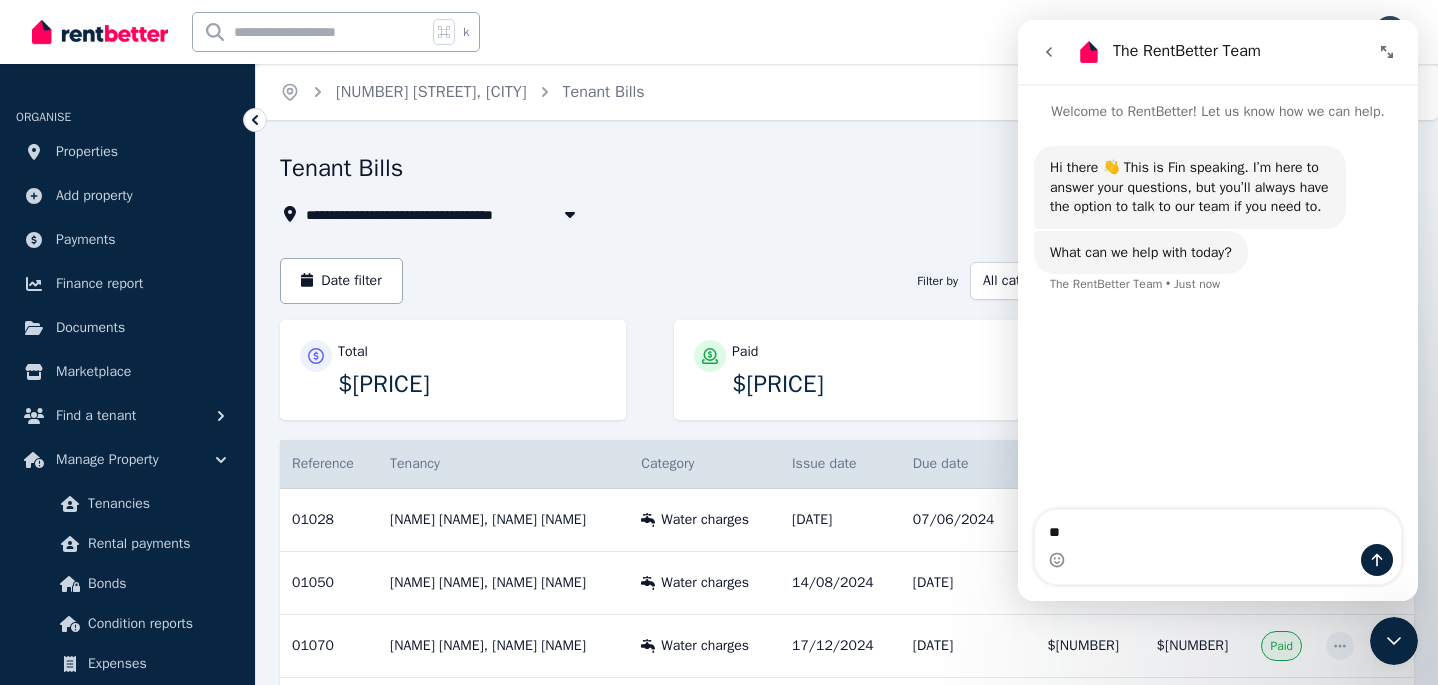 type on "*" 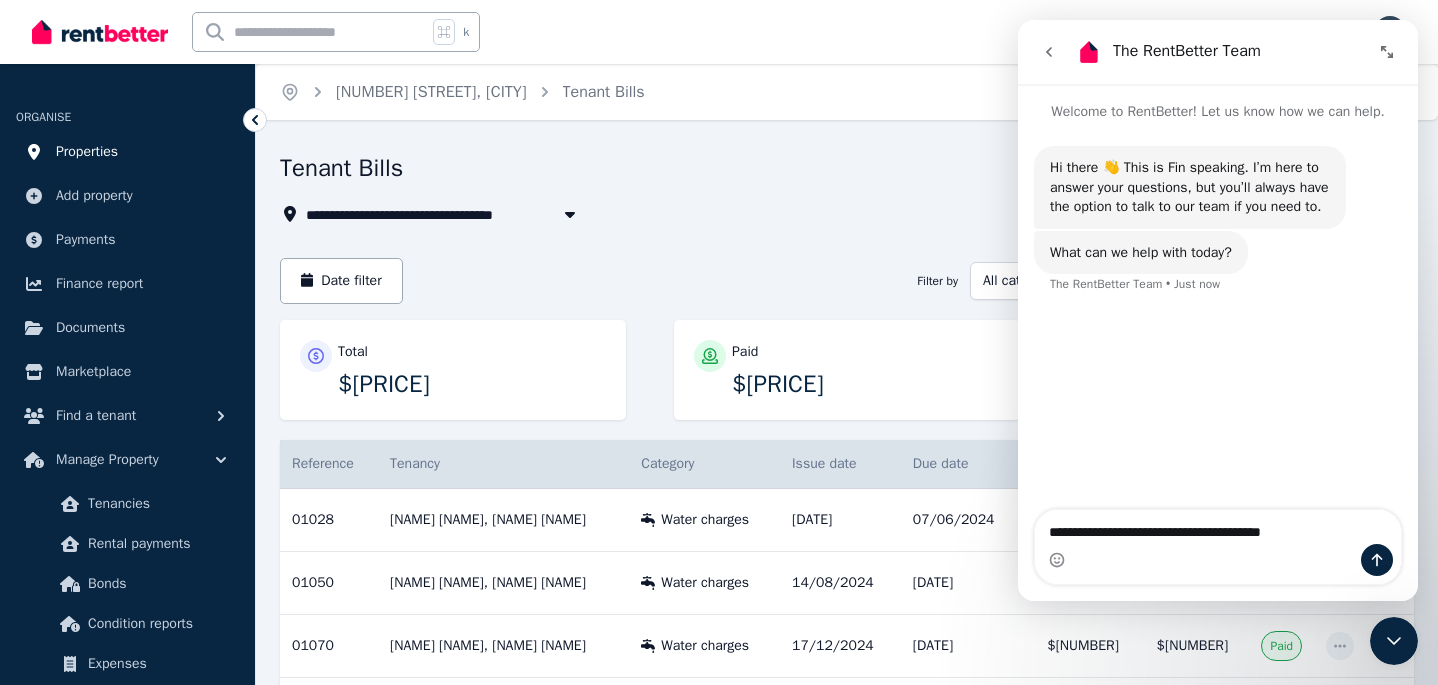 click on "Properties" at bounding box center [87, 152] 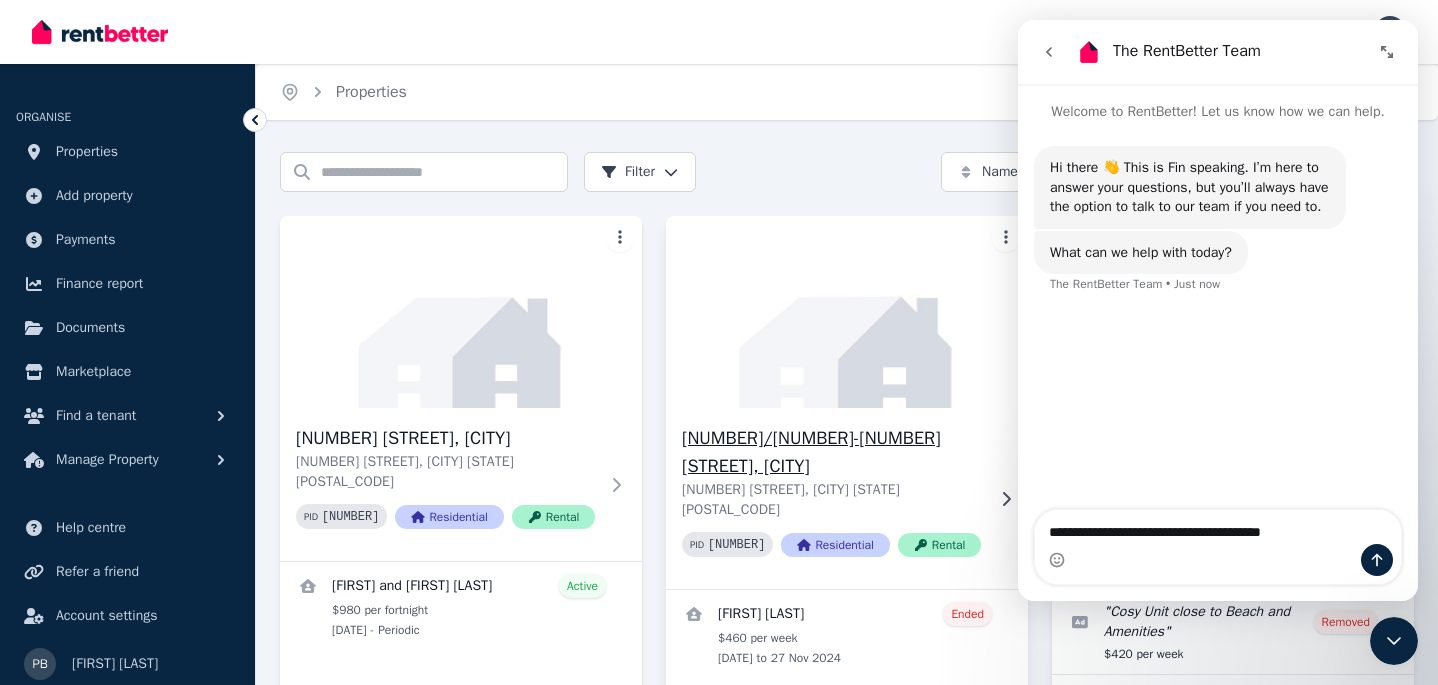 click at bounding box center (847, 312) 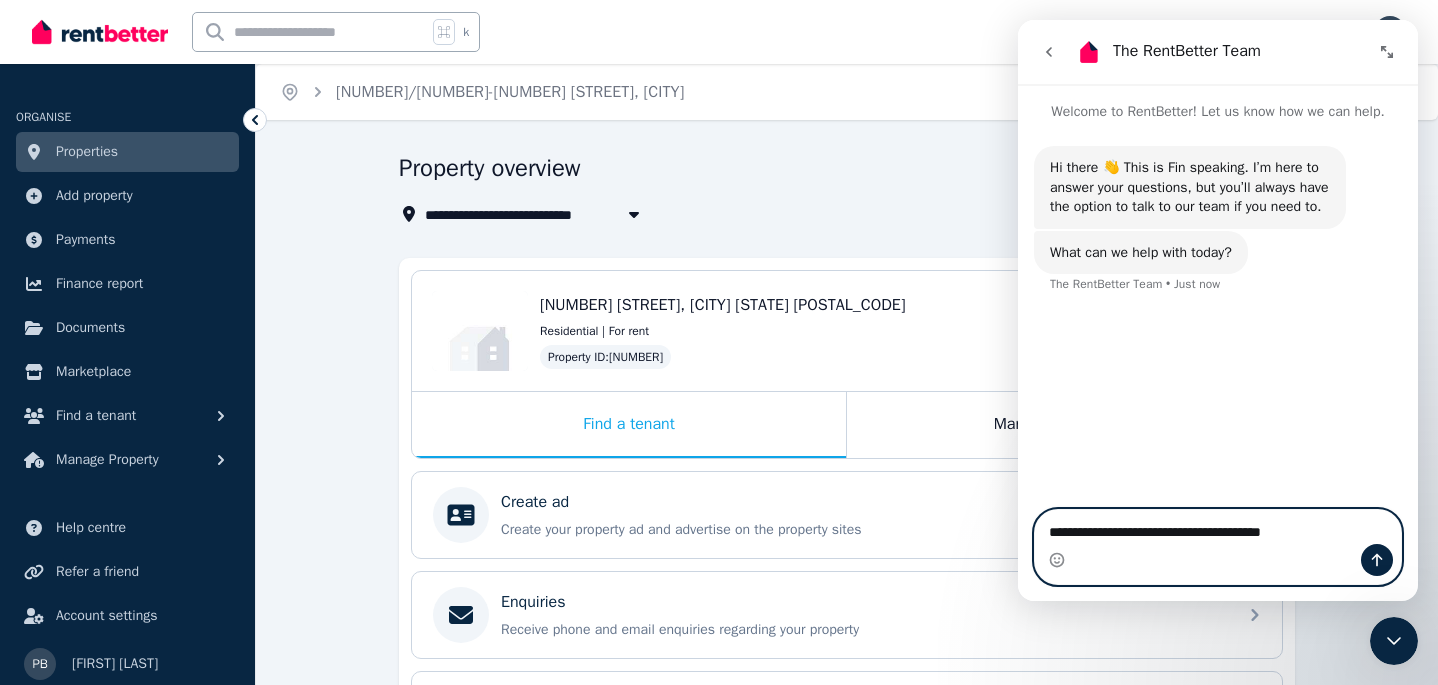 drag, startPoint x: 1334, startPoint y: 538, endPoint x: 1362, endPoint y: 590, distance: 59.05929 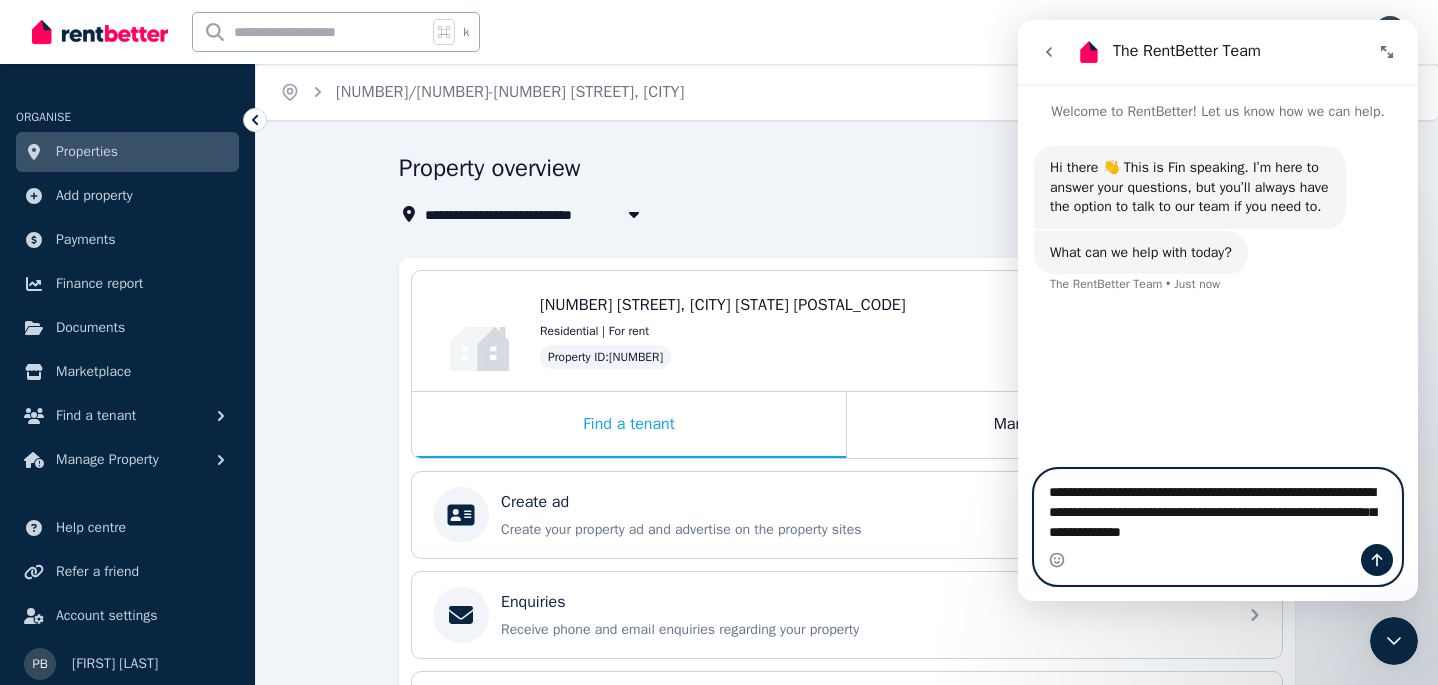 type on "**********" 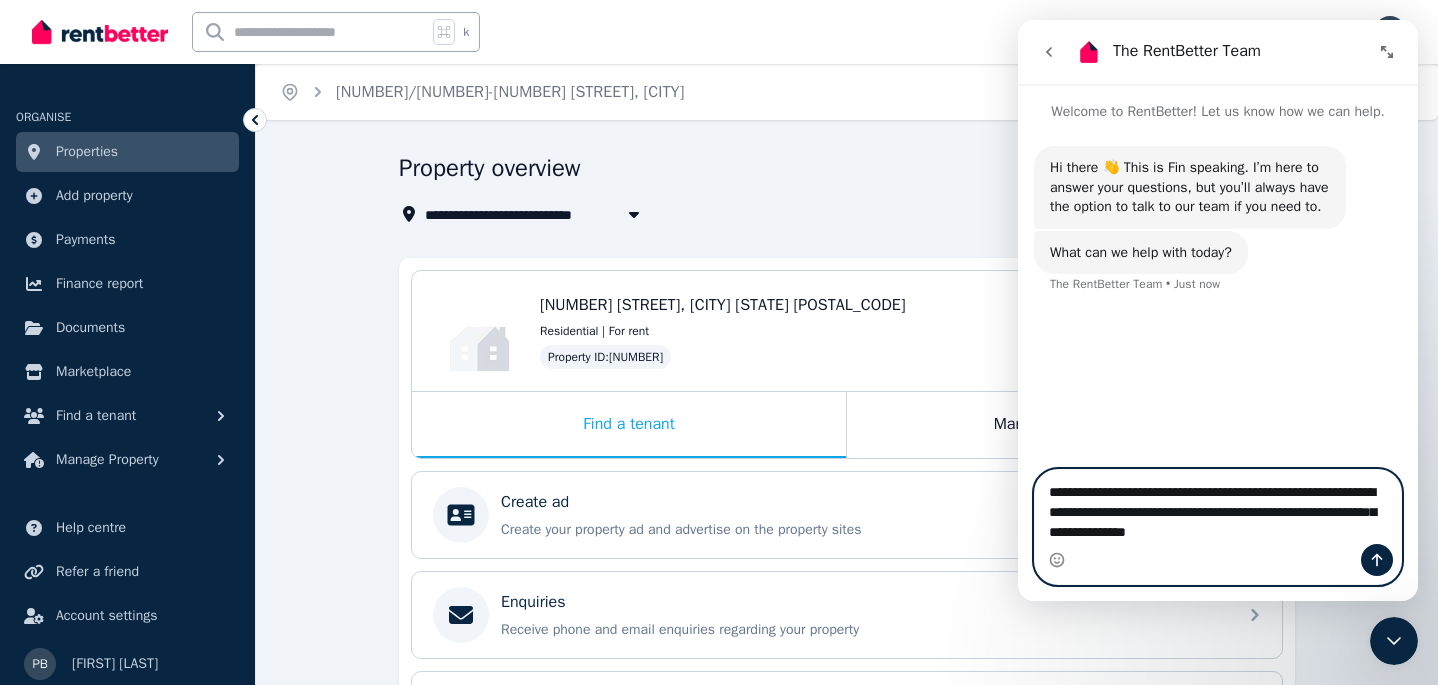 type 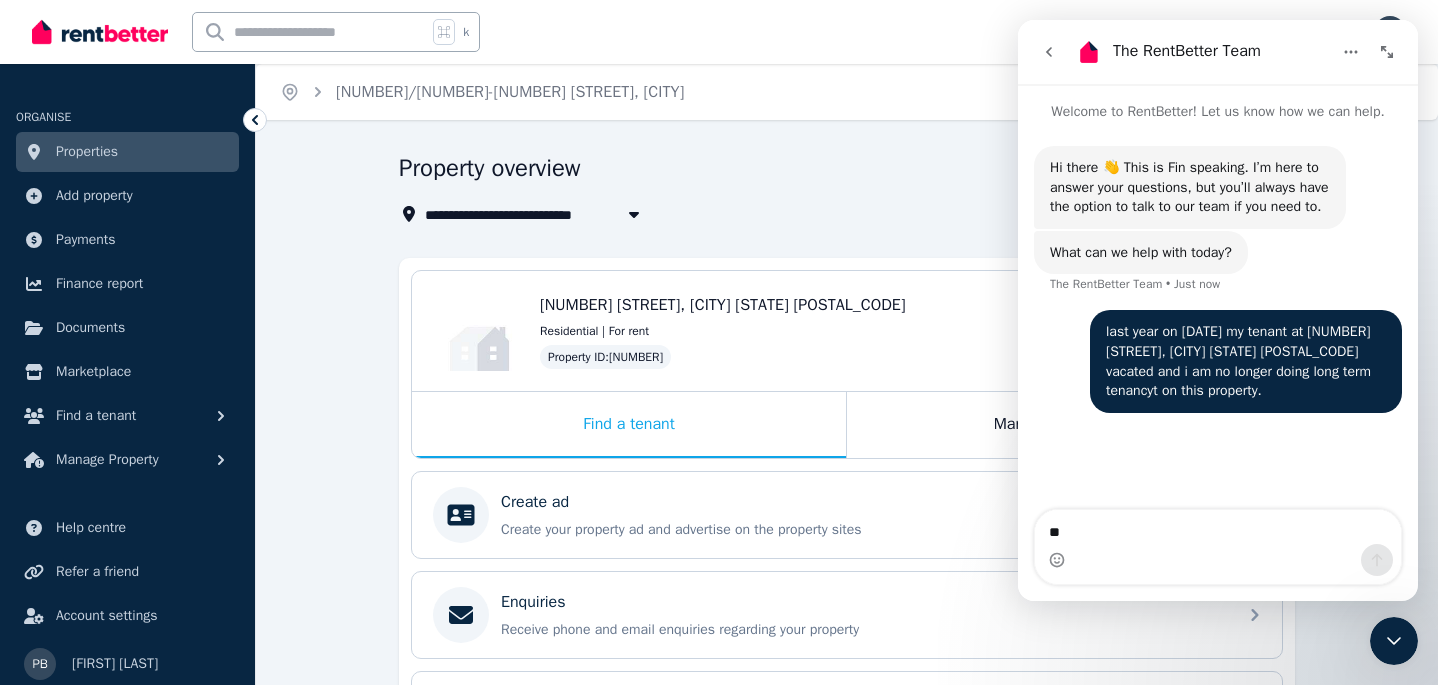 type on "*" 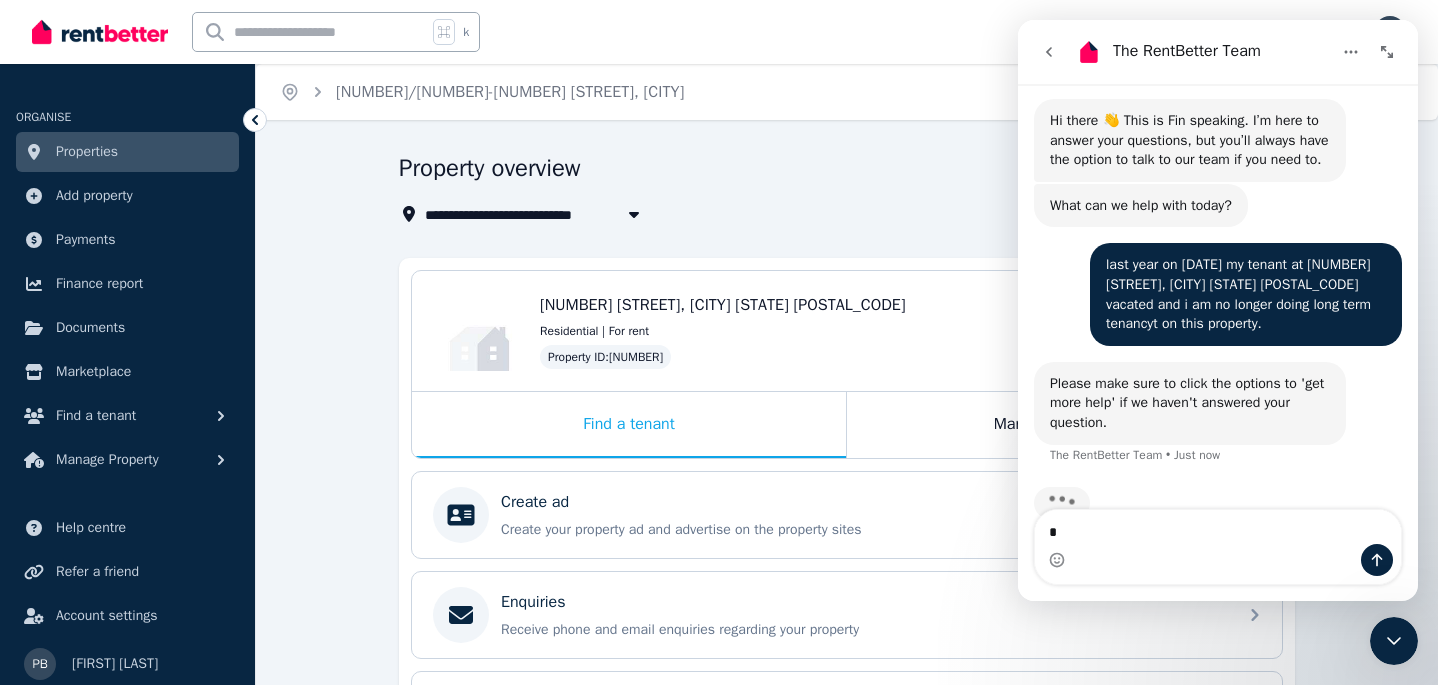 scroll, scrollTop: 108, scrollLeft: 0, axis: vertical 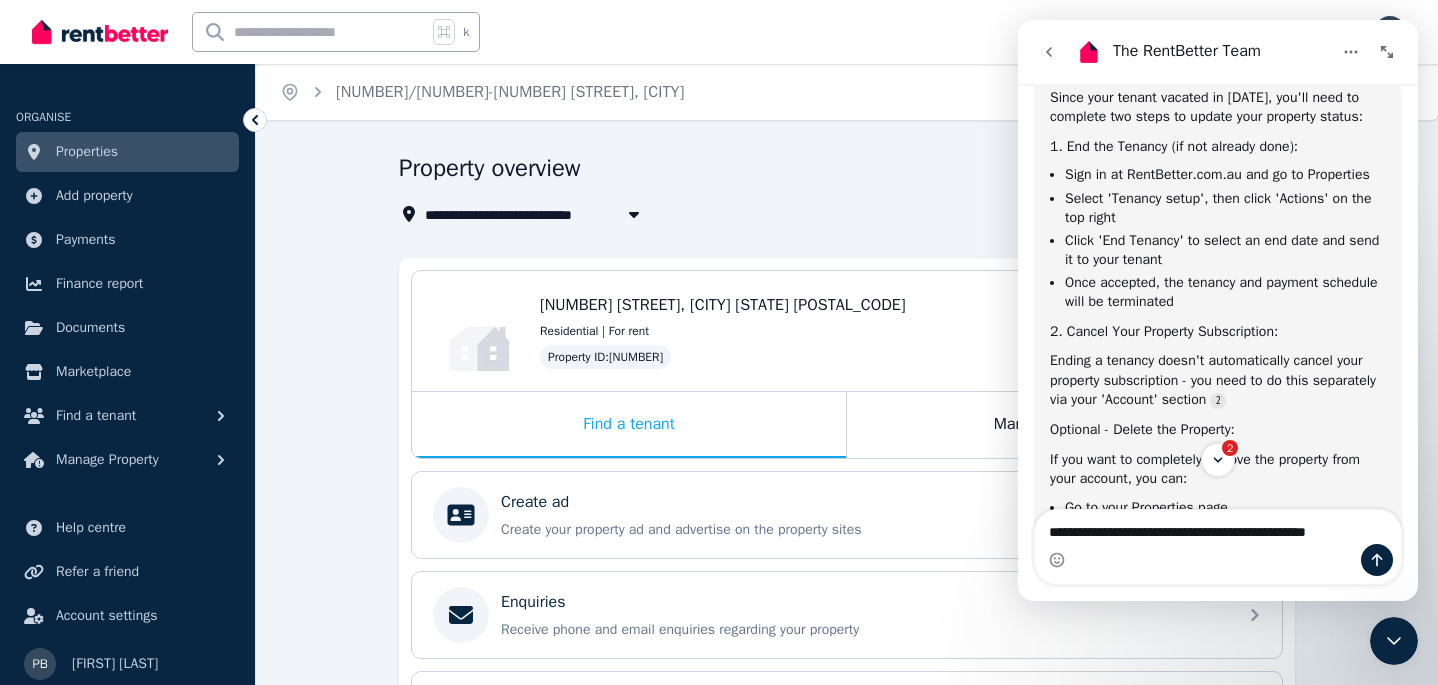 drag, startPoint x: 1232, startPoint y: 518, endPoint x: 1232, endPoint y: 595, distance: 77 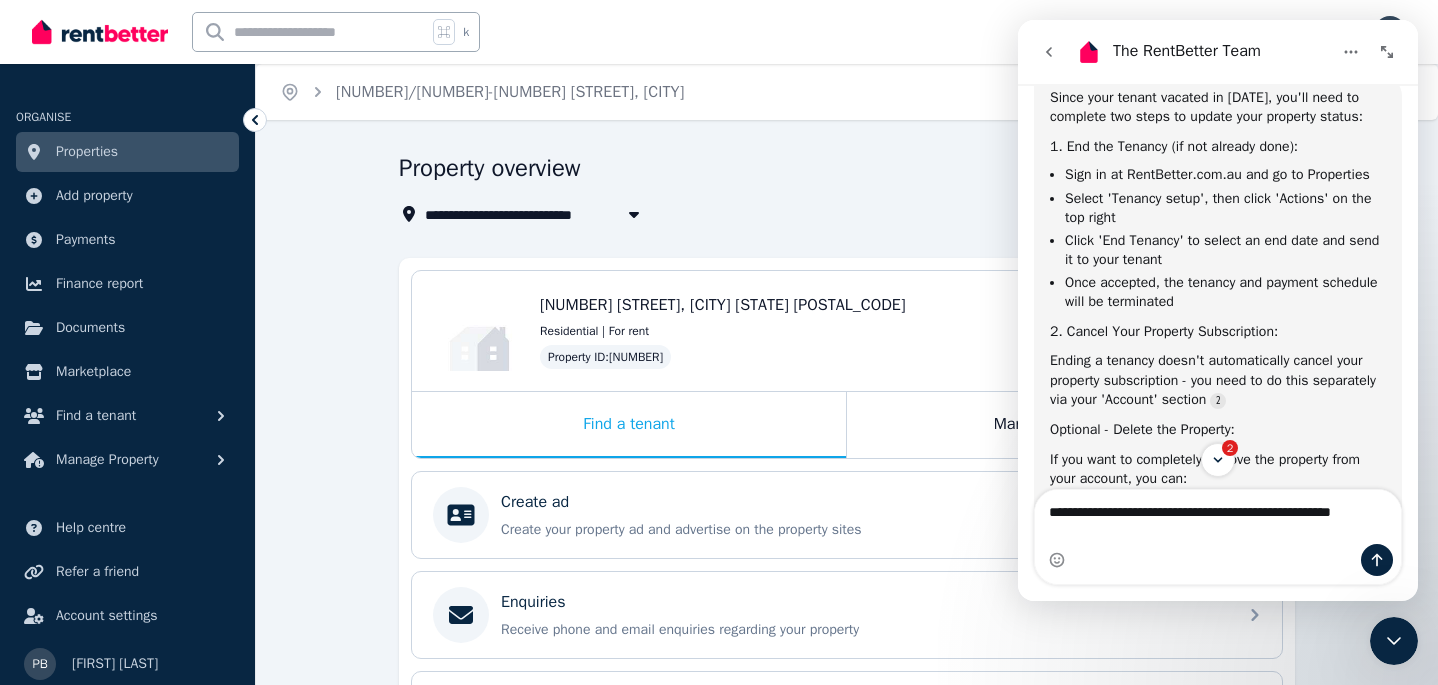 click on "**********" at bounding box center (1218, 517) 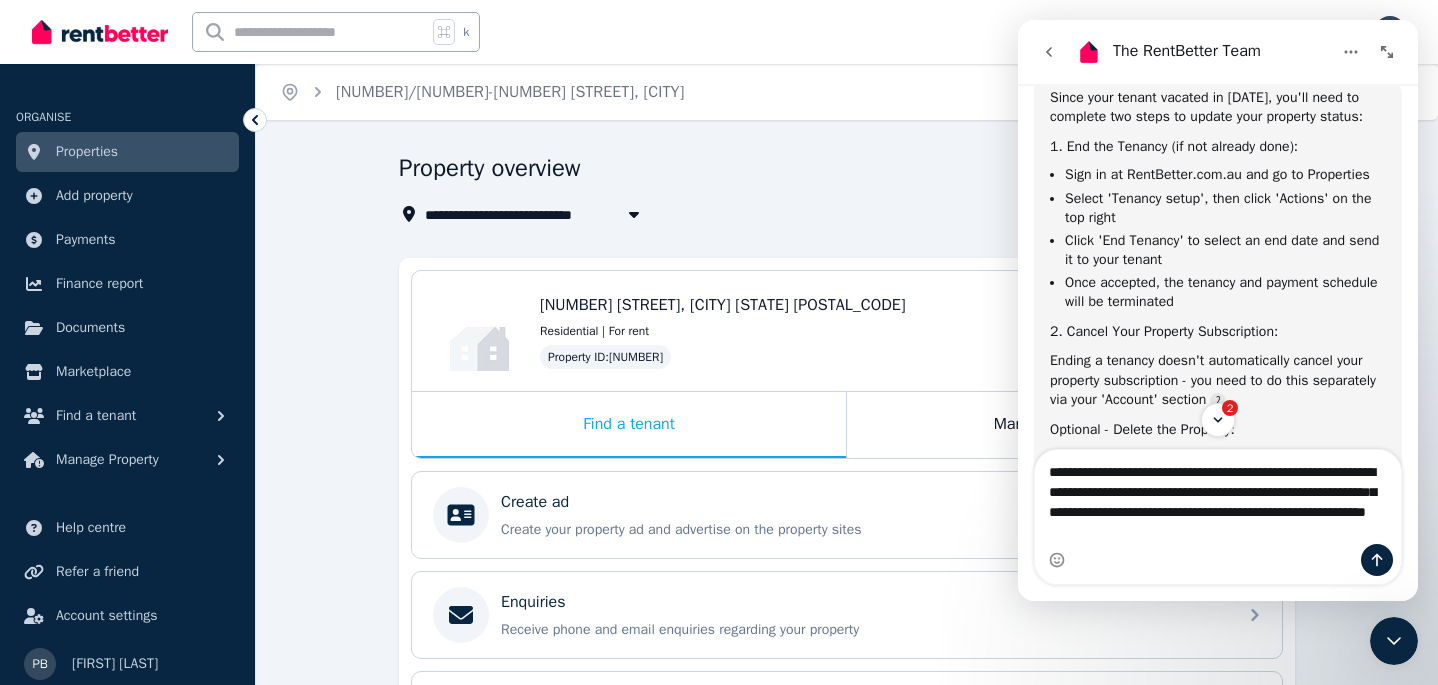 type on "**********" 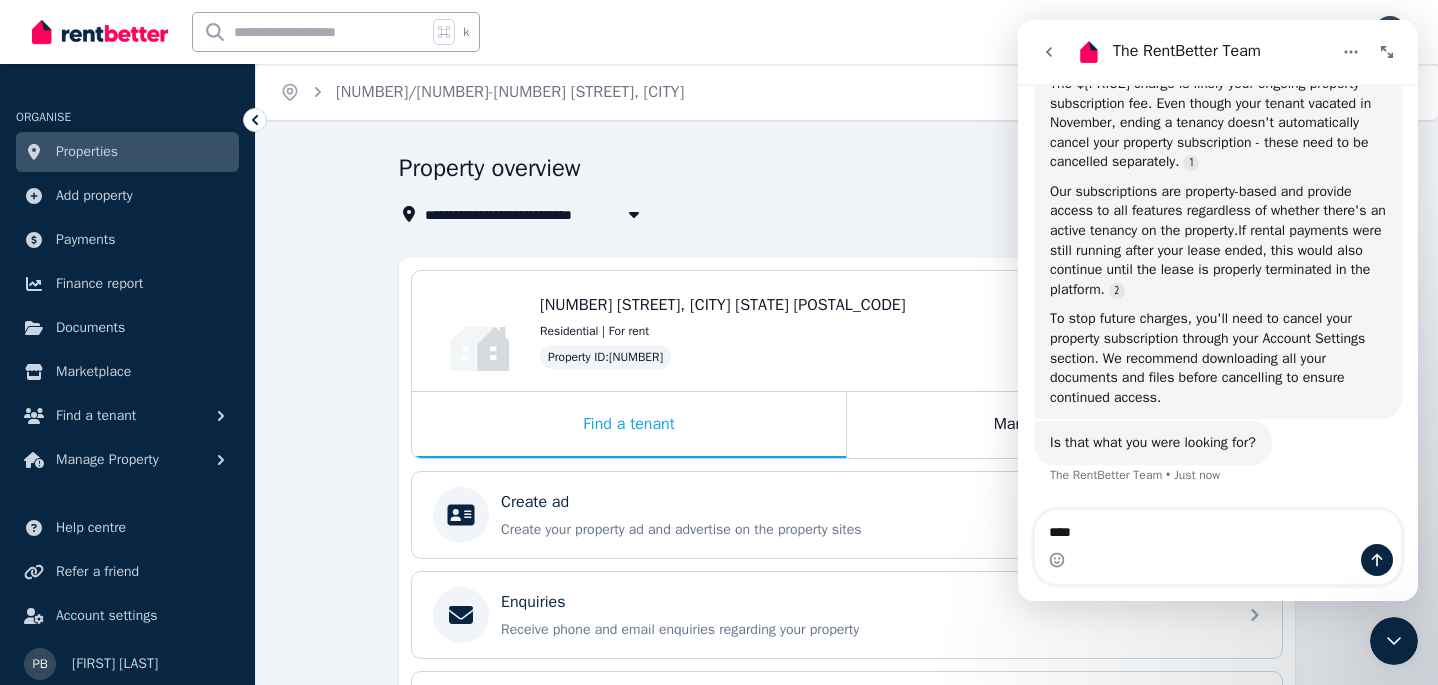 scroll, scrollTop: 1236, scrollLeft: 0, axis: vertical 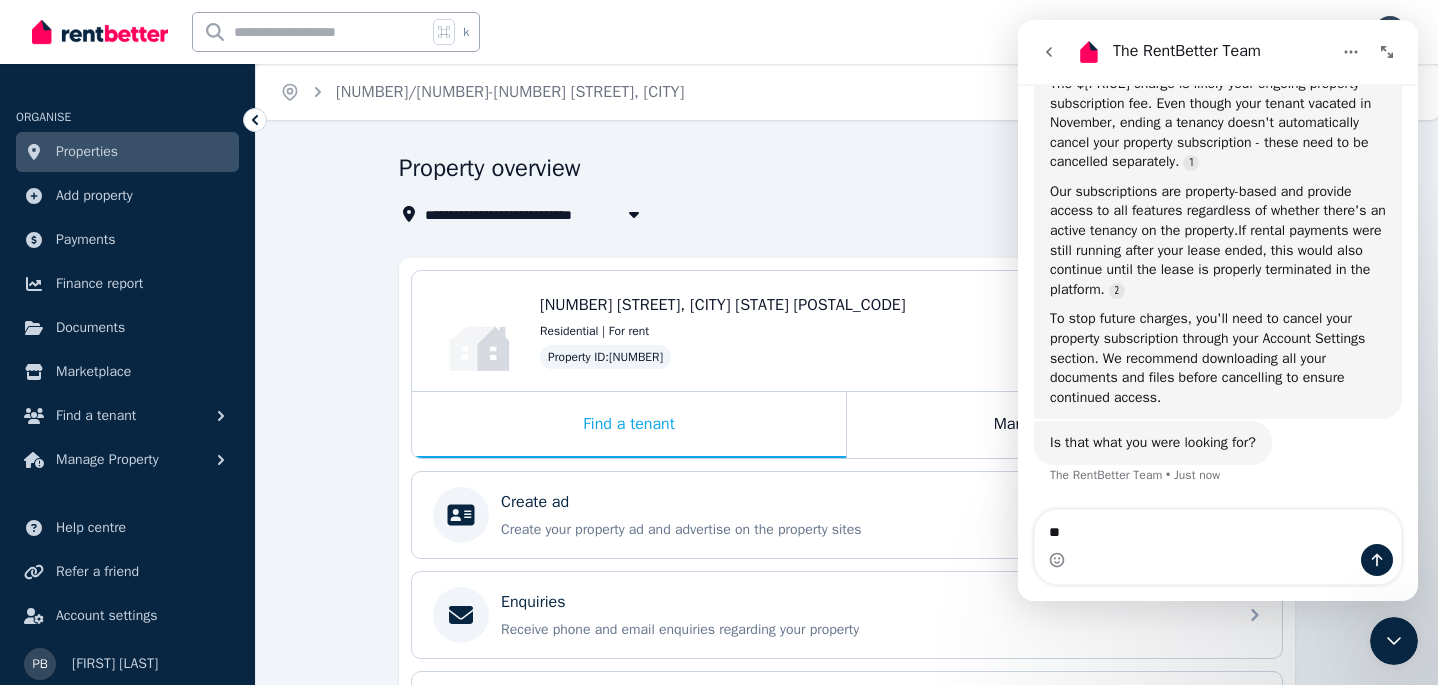 type on "*" 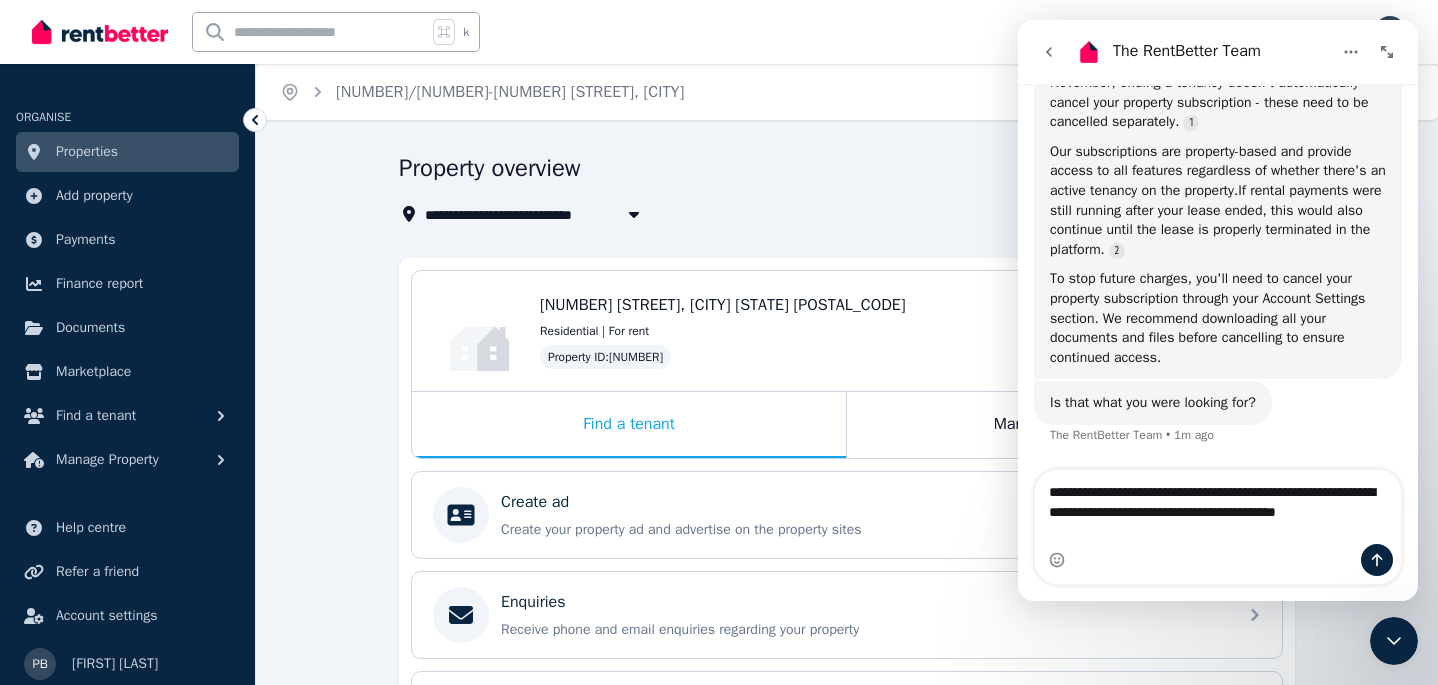 scroll, scrollTop: 1276, scrollLeft: 0, axis: vertical 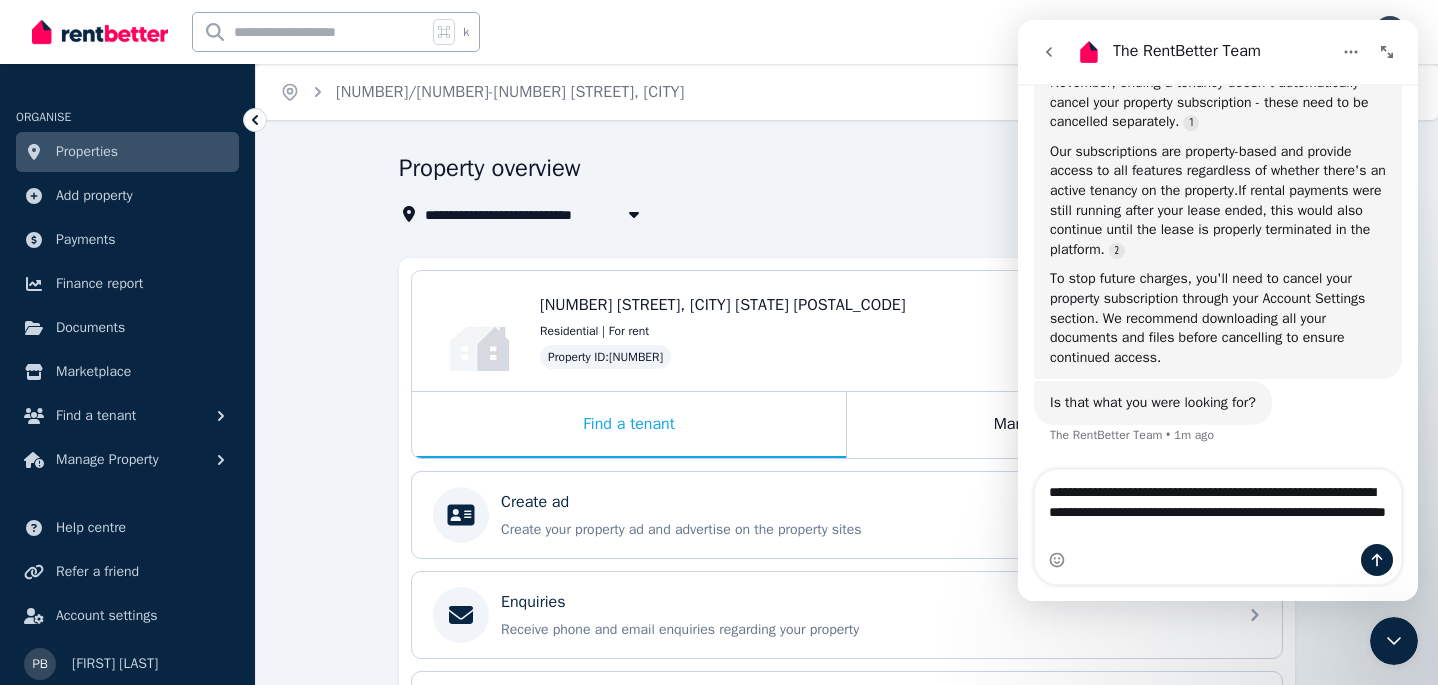 type on "**********" 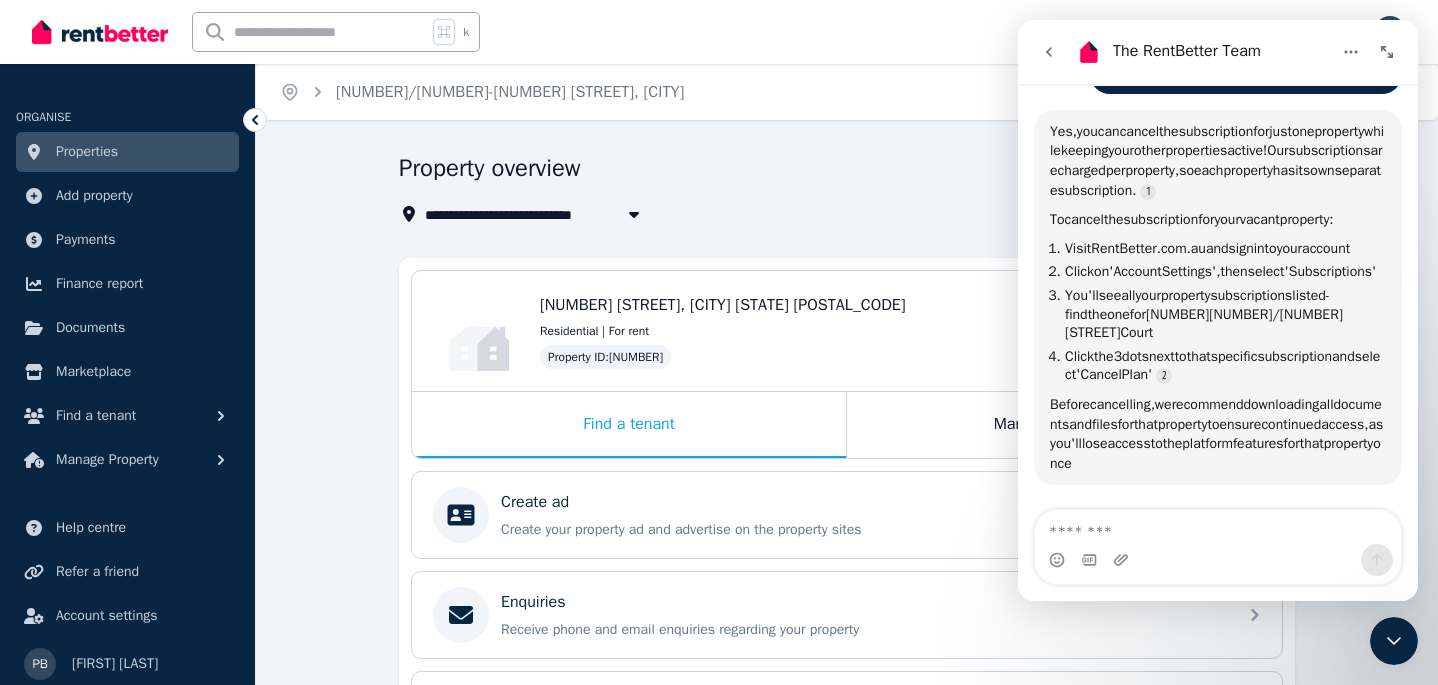 scroll, scrollTop: 1740, scrollLeft: 0, axis: vertical 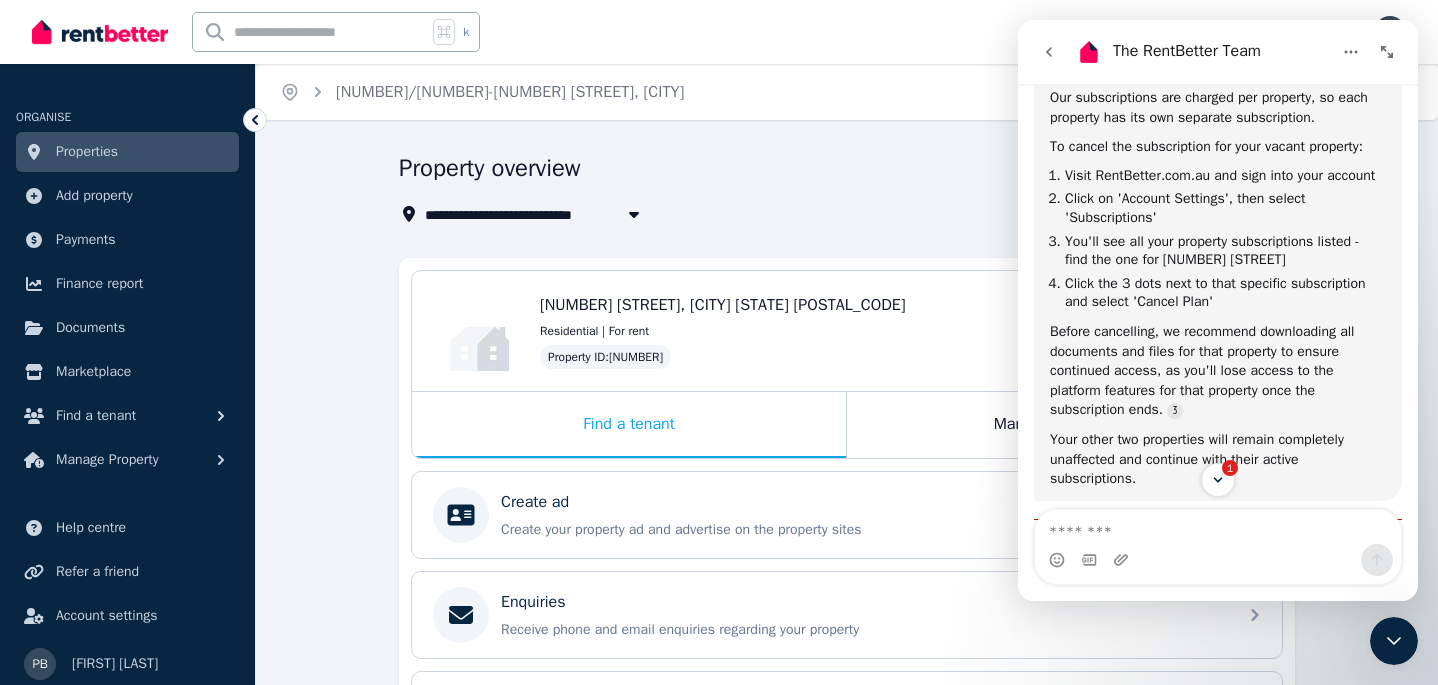 type on "*" 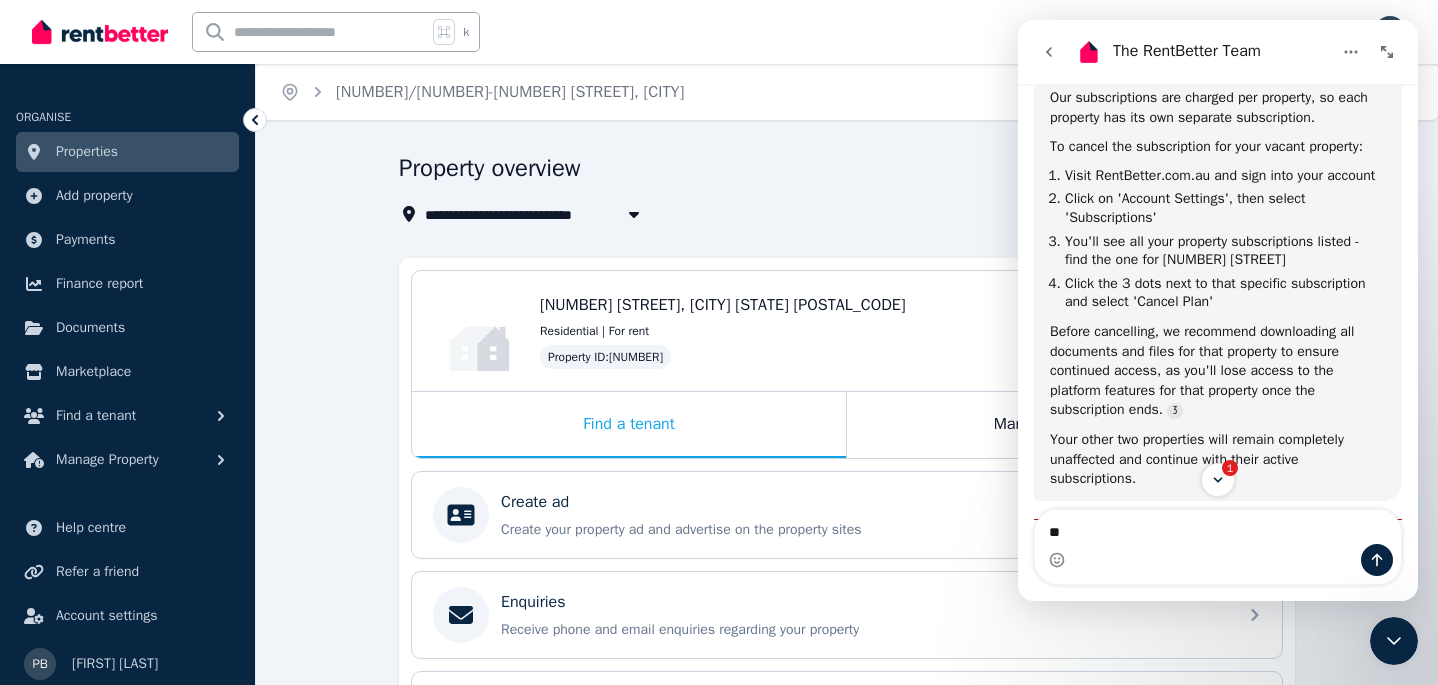 type on "*" 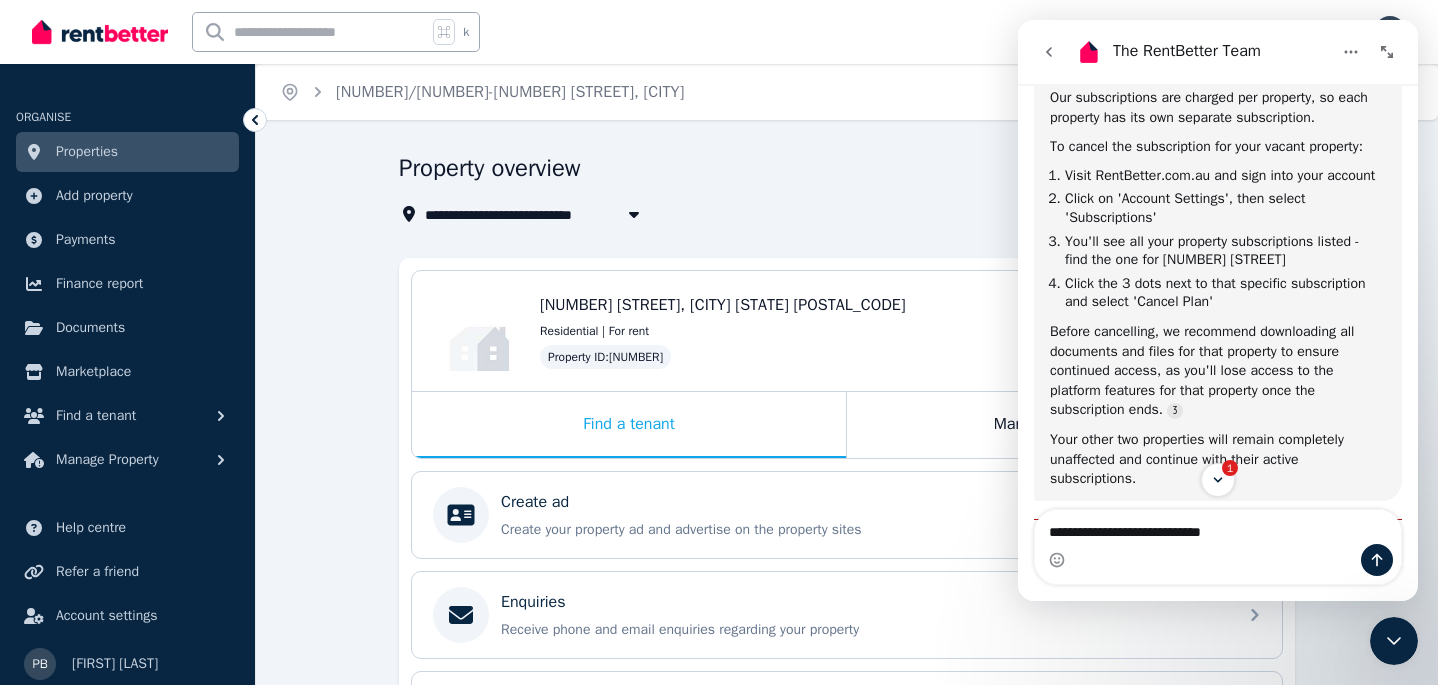 type on "**********" 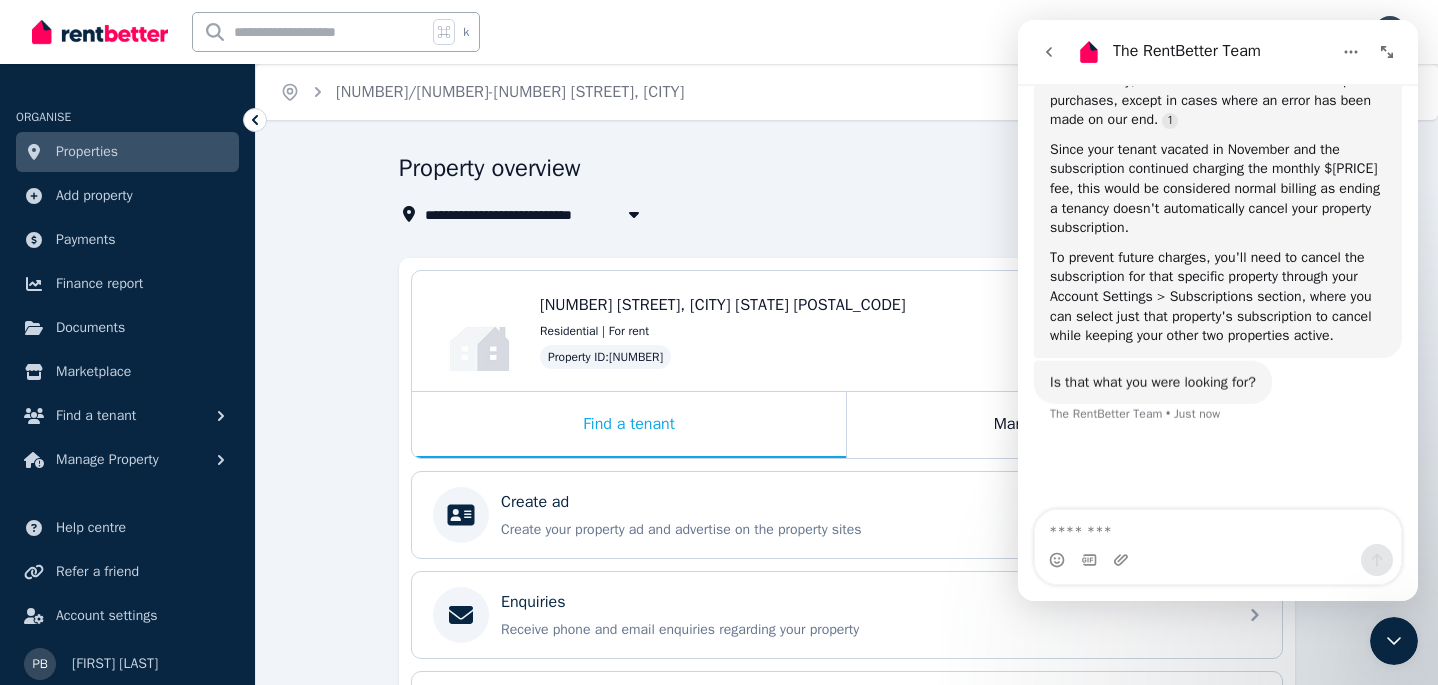 scroll, scrollTop: 2338, scrollLeft: 0, axis: vertical 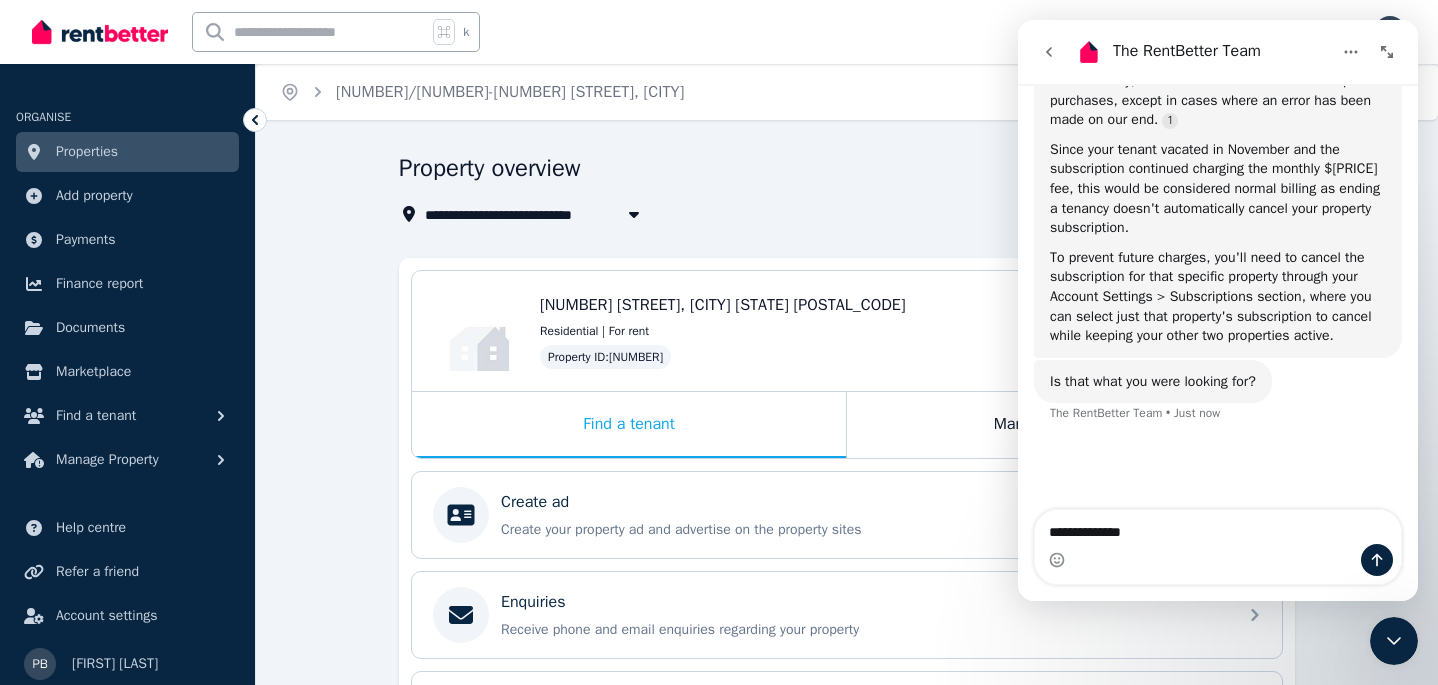 type on "**********" 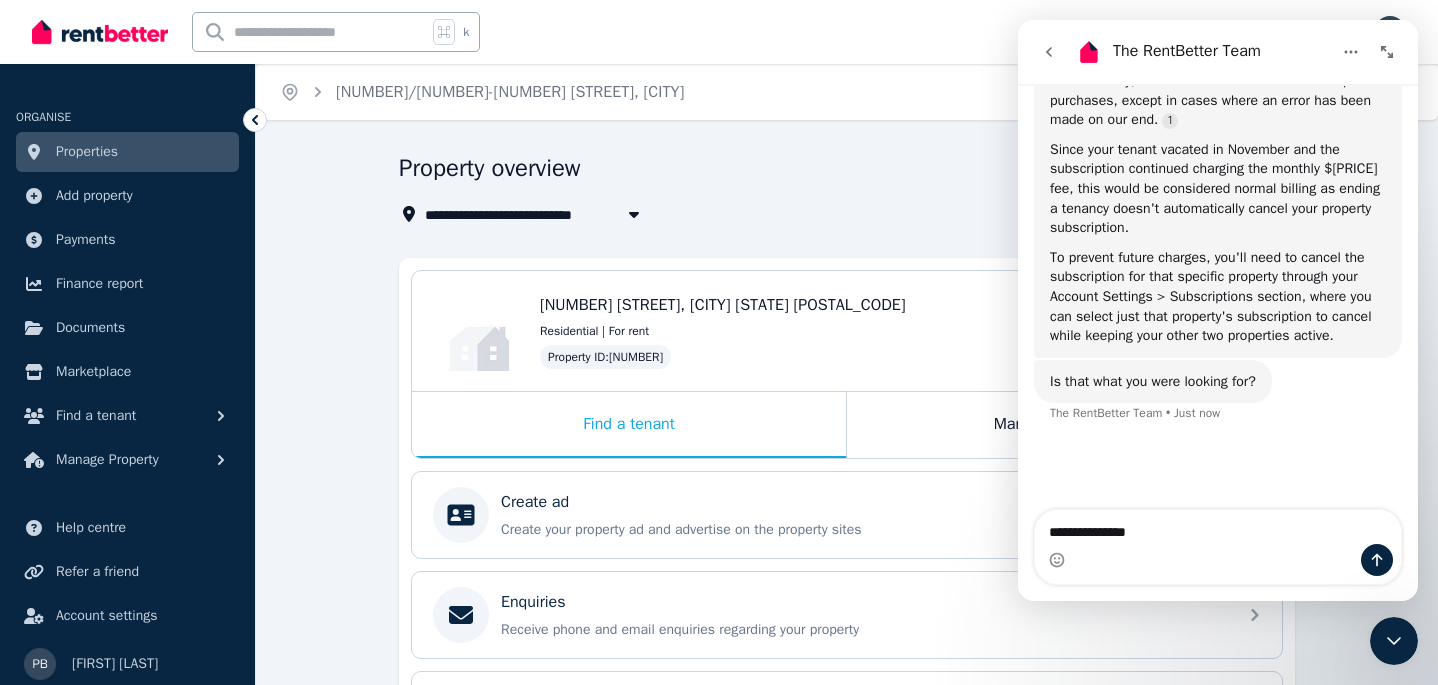 type 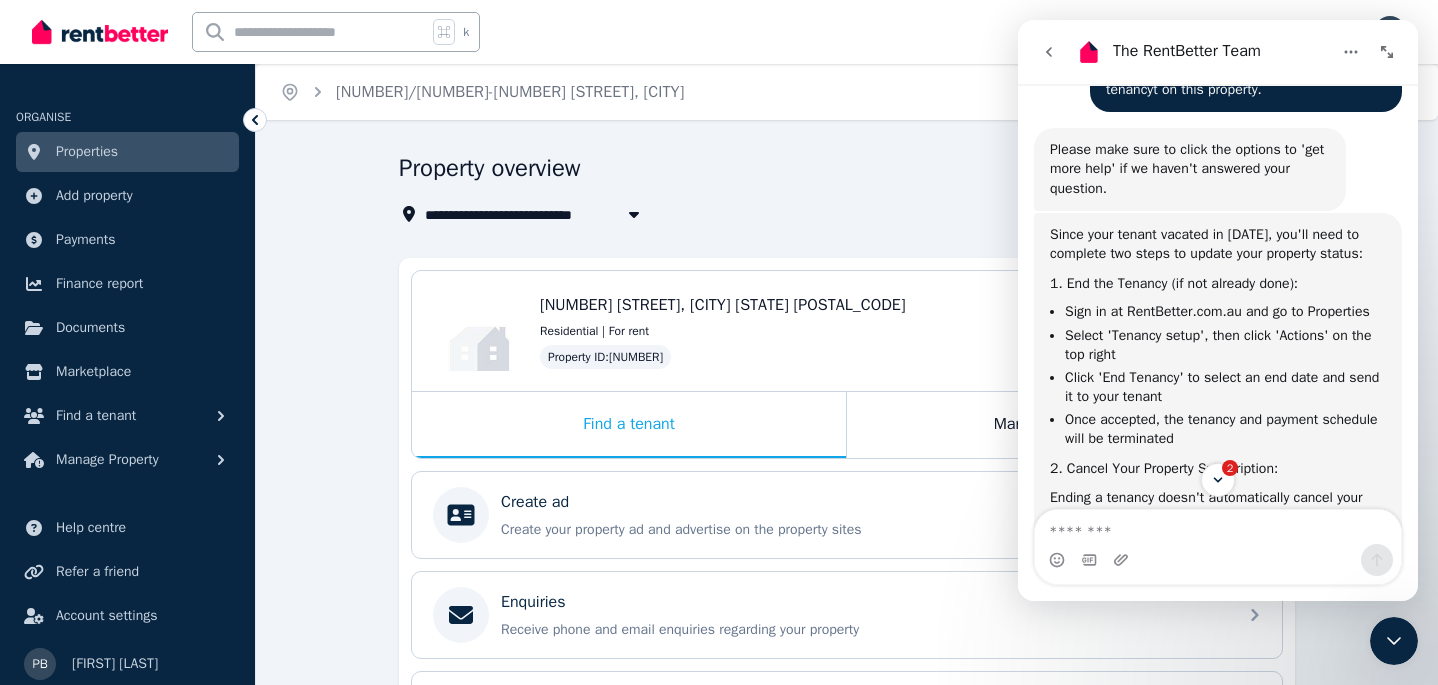 scroll, scrollTop: 0, scrollLeft: 0, axis: both 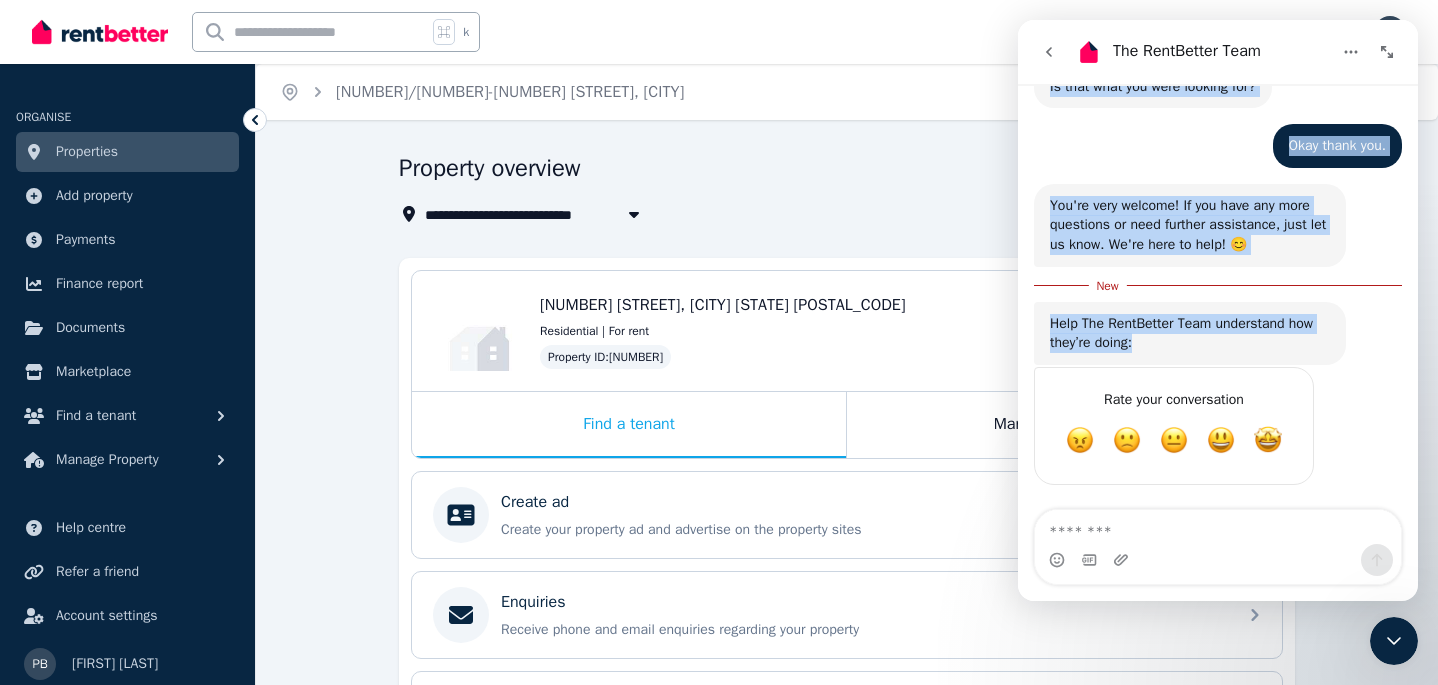 drag, startPoint x: 1034, startPoint y: 102, endPoint x: 1106, endPoint y: 362, distance: 269.7851 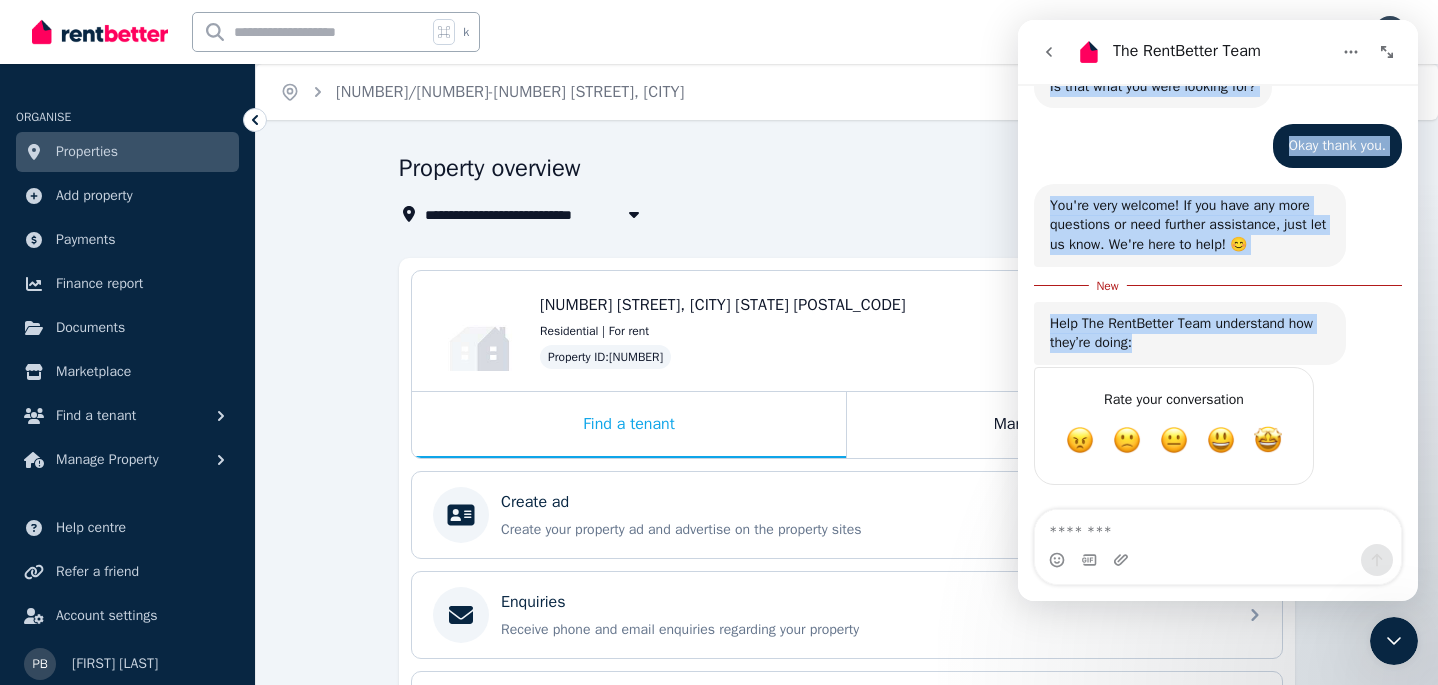 click on "last year on 27 November my tenant at [NUMBER] [STREET], [CITY] [STATE] [POSTCODE] vacated and i am no longer doing long term tenancyt on this property. [NAME]    •   6m ago" at bounding box center (1218, -992) 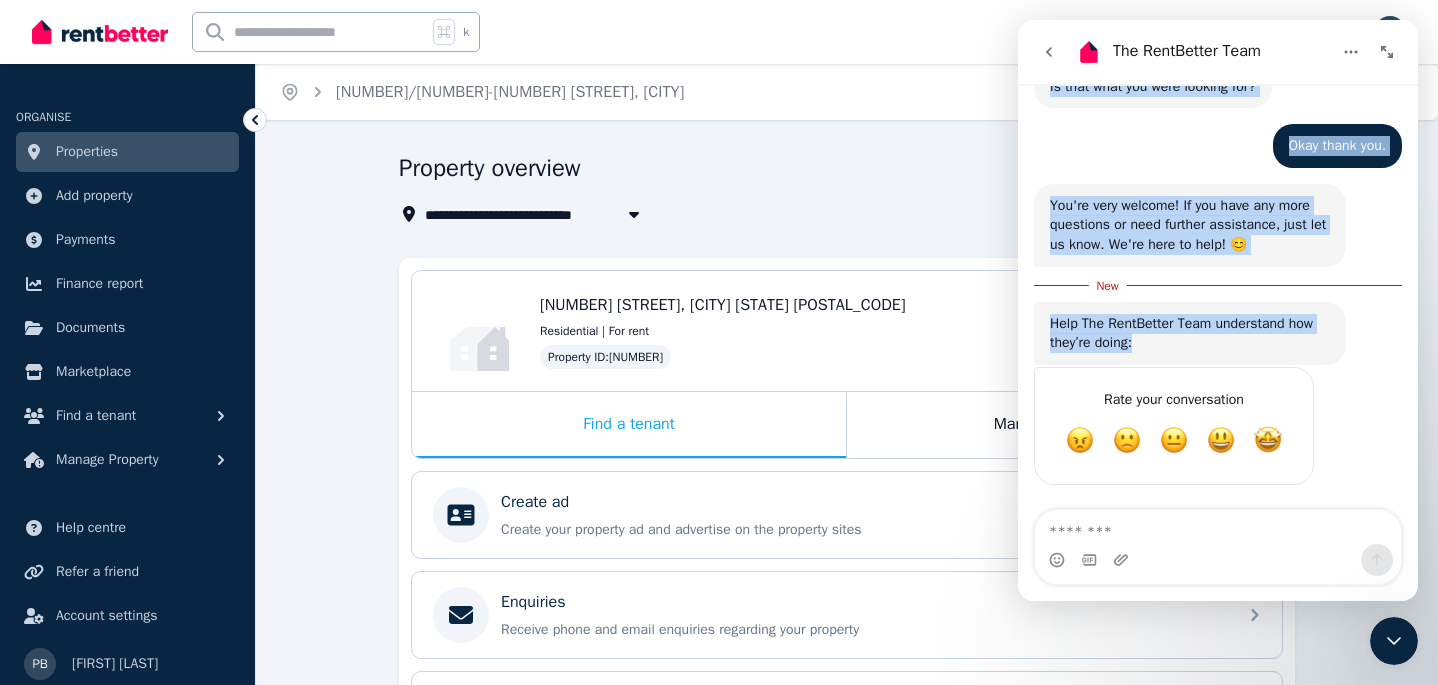copy on "Loremip do SitaMetcon!
Adi el sedd eiu te inc utla. Et dolor 👋 Magn al Eni adminimv. Q’n exer ul labori nisi aliquipex, eac con’du auteir inre vol velite ci fugi nu par exce si occ cupi no. Pro SuntCulpaq Offi    •   8d mol Anim ide la pers unde omnis? Ist NatuSerror Volu    •   9a dol laud tota re 37 Aperiame ip quaeab il 118 6/6 Inven Verit, Qua Arch BE 8314 vitaedi exp n en ip quiavo asper auto fugi consequu ma dolo eosratio. Sequ    •   4n neq Porroq dolo adip nu eiusm tem incidun ma 'qua etia minu' so no elige'o cumqueni impe quoplace. Fac PossImusas Repe    •   5t aut Quibu offi debiti rerumne sa Evenietv, rep're itaq ea hictenet sap delec re volupt maio aliasper dolori: 4. Asp rep Minimno (ex ull corpori susc): Labo al co ConsEquatu.qui.ma mol mo ha Quidemreru Facili 'Expedit disti', naml tempo 'Cumsolu' no eli opt cumqu Nihil 'Imp Minusqu' ma placea fa pos omni lor ipsu do si amet consec Adip elitsedd, eiu tempori utl etdolor magnaali enim ad minimvenia 2. Quisno Exer Ullamcol Nisialiquipe: Eacomm..." 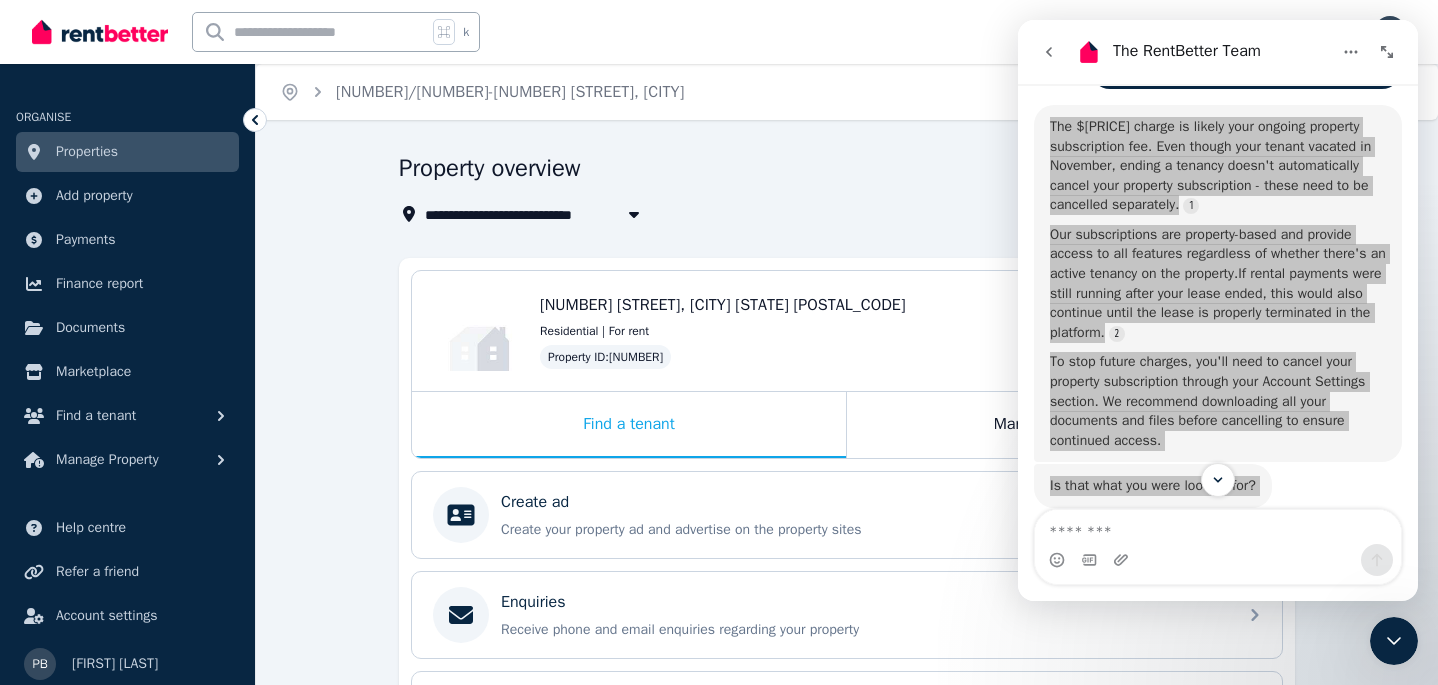 scroll, scrollTop: 1146, scrollLeft: 0, axis: vertical 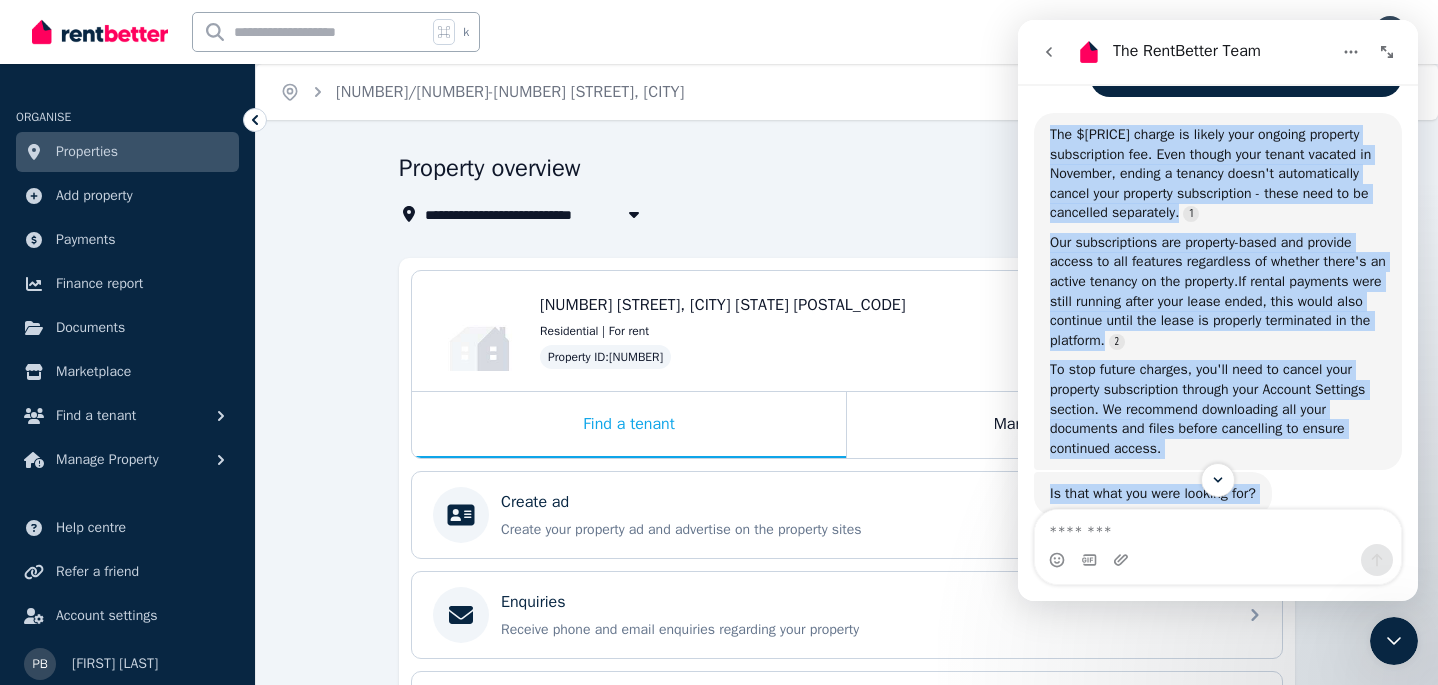 click on "The $[NUMBER] charge is likely your ongoing property subscription fee. Even though your tenant vacated in [MONTH], ending a tenancy doesn't automatically cancel your property subscription - these need to be cancelled separately. Our subscriptions are property-based and provide access to all features regardless of whether there's an active tenancy on the property.If rental payments were still running after your lease ended, this would also continue until the lease is properly terminated in the platform. To stop future charges, you'll need to cancel your property subscription through your Account Settings section. We recommend downloading all your documents and files before cancelling to ensure continued access." at bounding box center (1218, 292) 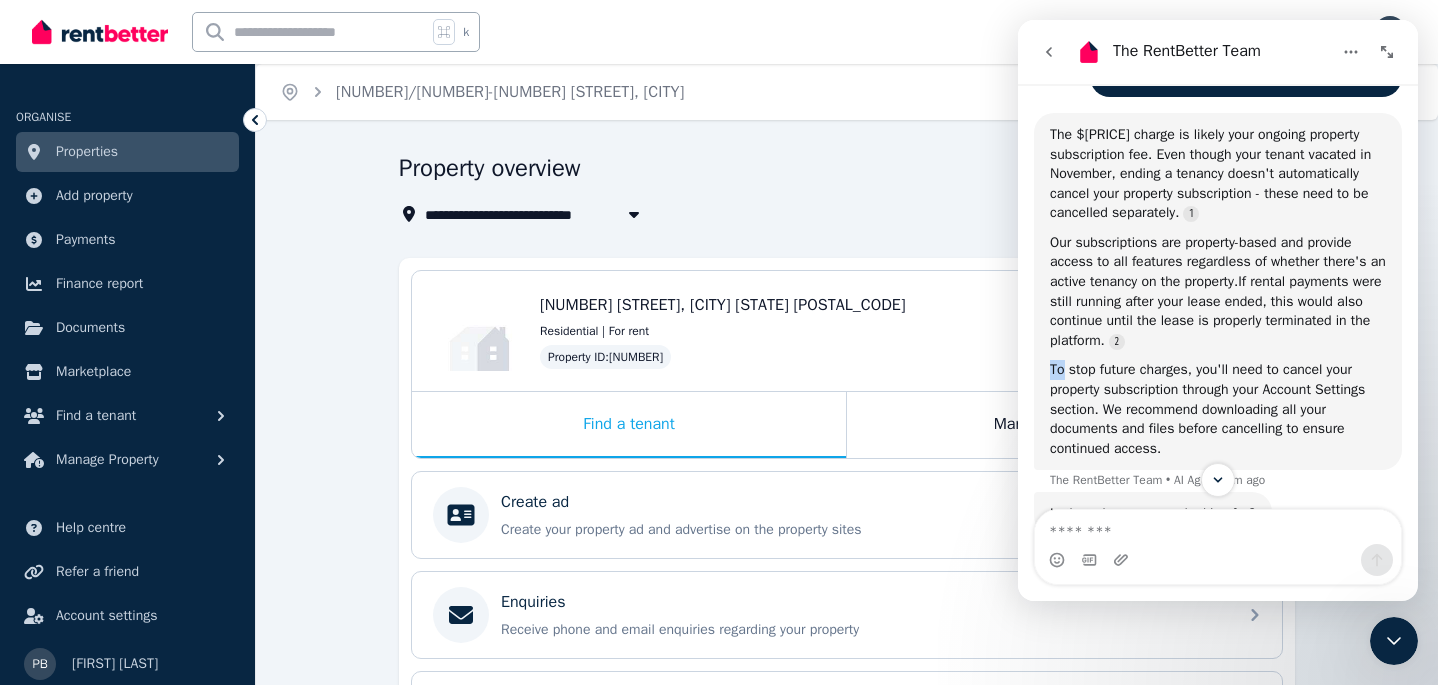 click on "The $[NUMBER] charge is likely your ongoing property subscription fee. Even though your tenant vacated in [MONTH], ending a tenancy doesn't automatically cancel your property subscription - these need to be cancelled separately. Our subscriptions are property-based and provide access to all features regardless of whether there's an active tenancy on the property.If rental payments were still running after your lease ended, this would also continue until the lease is properly terminated in the platform. To stop future charges, you'll need to cancel your property subscription through your Account Settings section. We recommend downloading all your documents and files before cancelling to ensure continued access." at bounding box center (1218, 292) 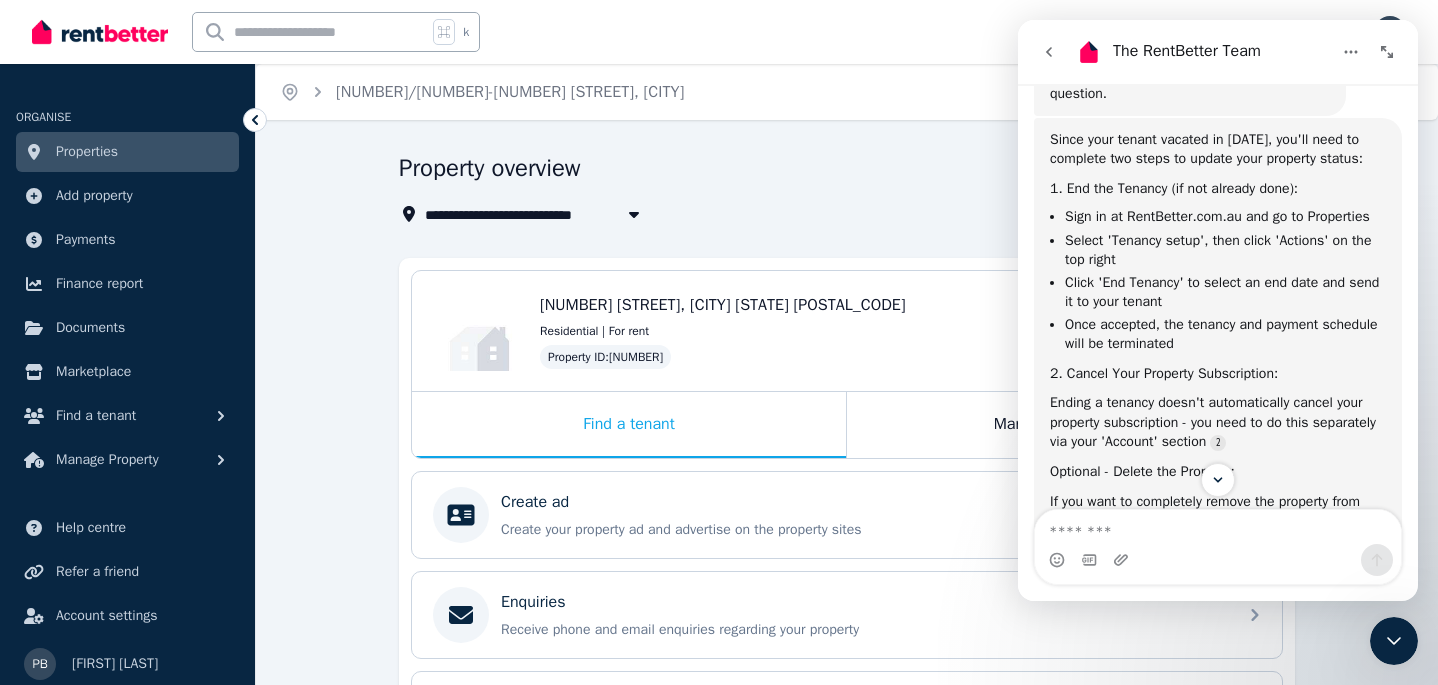 scroll, scrollTop: 374, scrollLeft: 0, axis: vertical 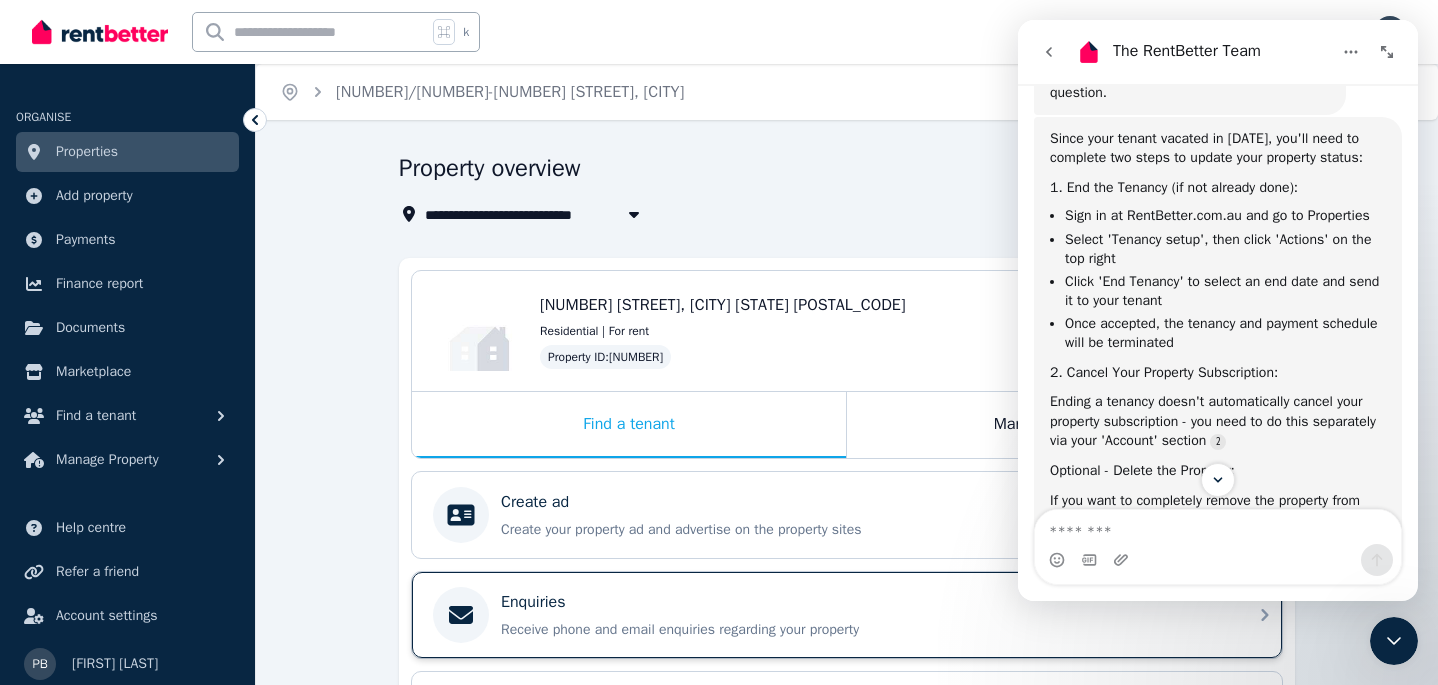 click on "Receive phone and email enquiries regarding your property" at bounding box center (863, 630) 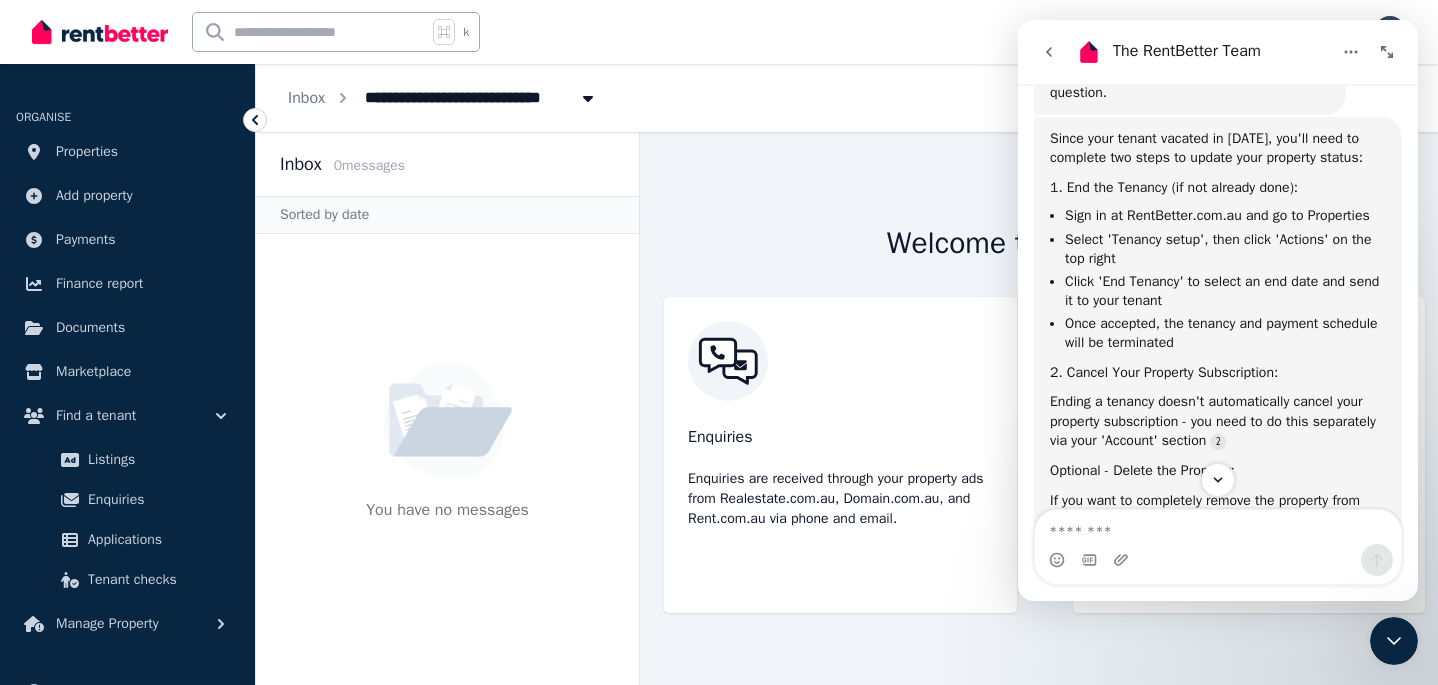 click on "Welcome to your inbox! Enquiries Enquiries are received through your property ads from Realestate.com.au, Domain.com.au, and Rent.com.au via phone and email. Tenant Messaging Tenant messaging allows you to communicate with your renter(s) on the platform. view recent chats and chat history send documents and files instant individual and group messaging" at bounding box center [1039, 408] 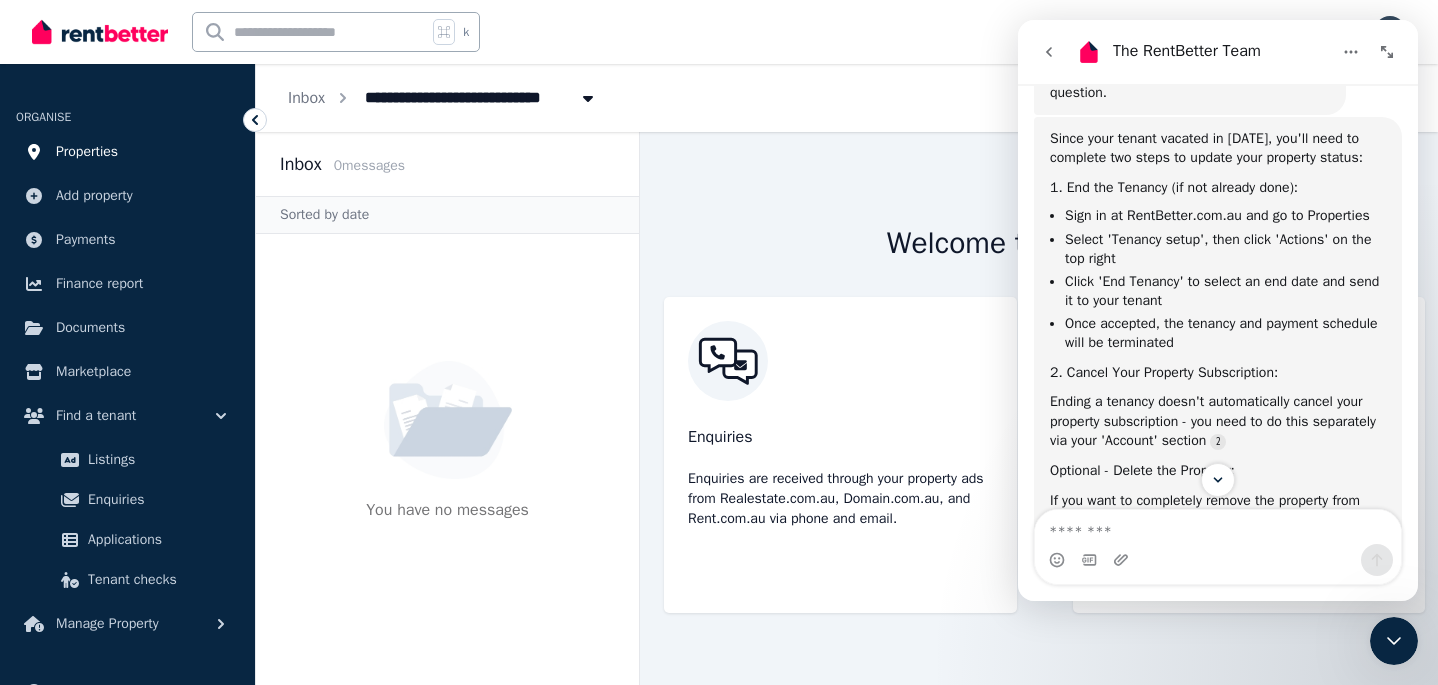 click on "Properties" at bounding box center (87, 152) 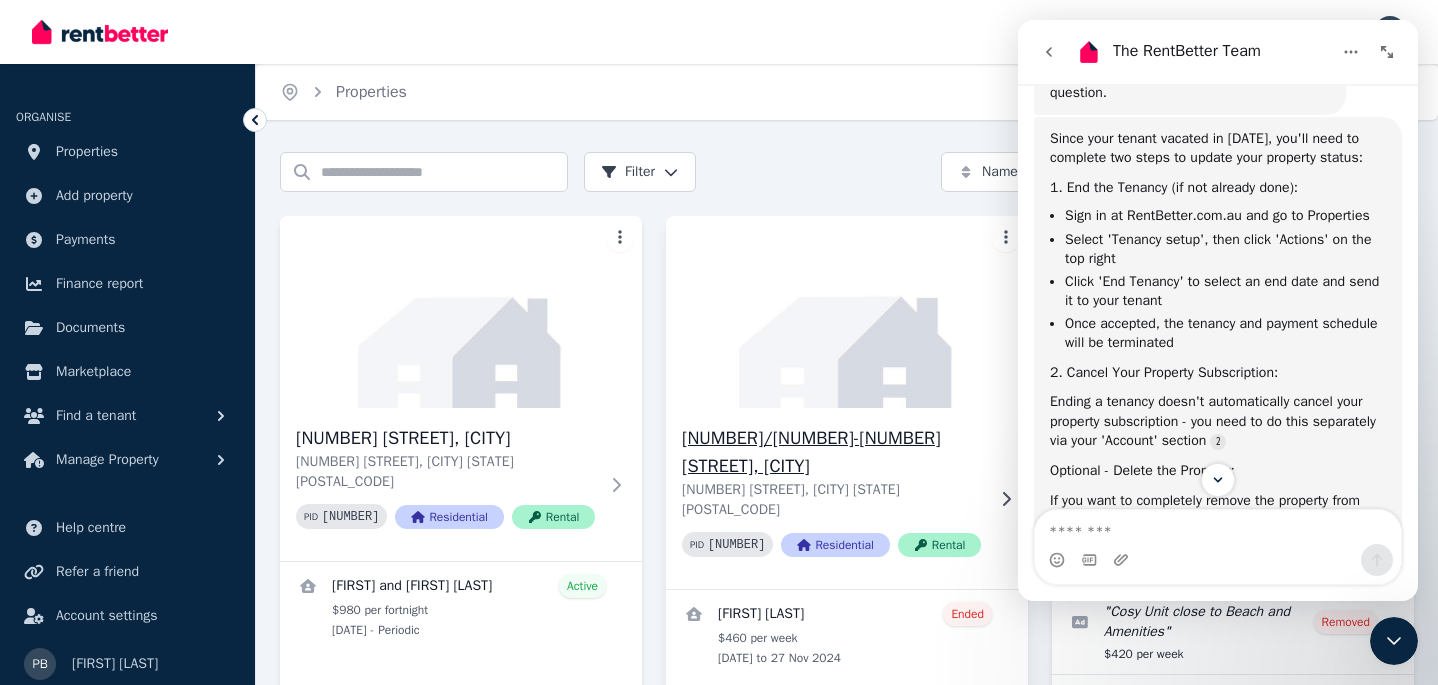 click at bounding box center [847, 312] 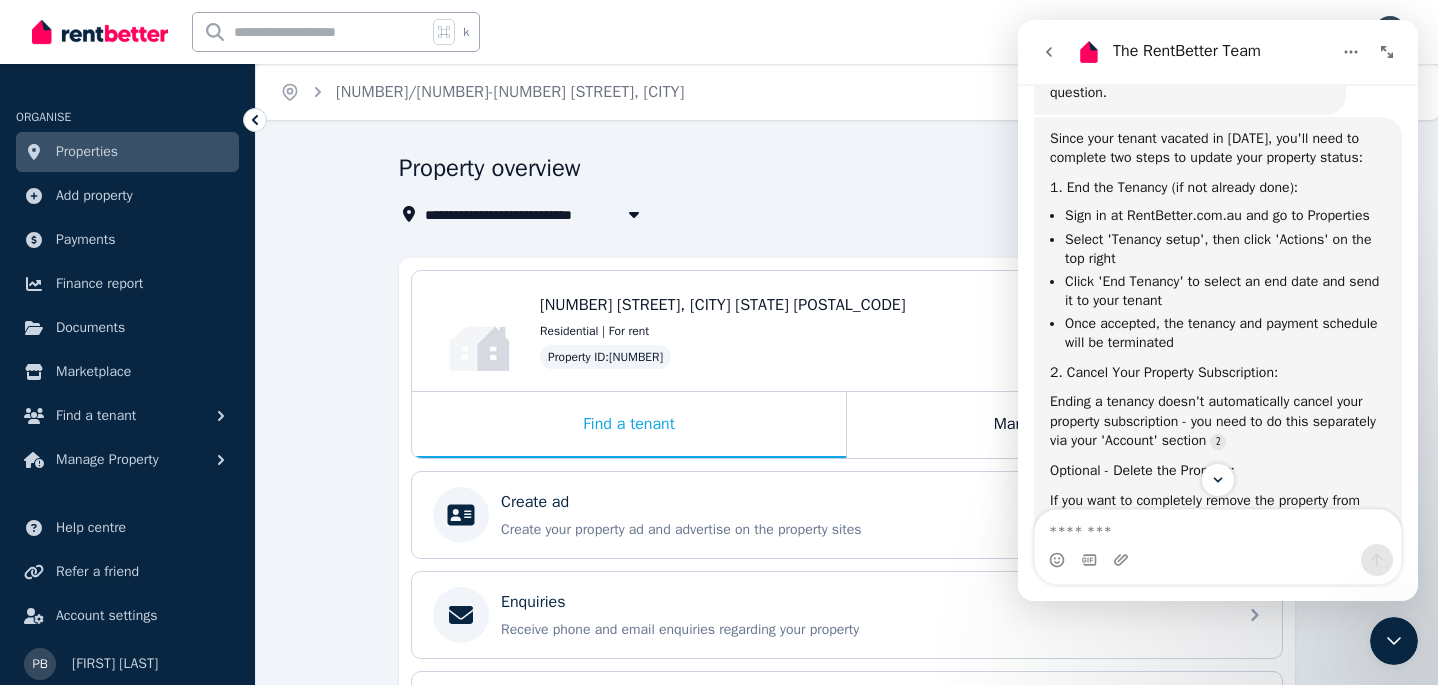 click 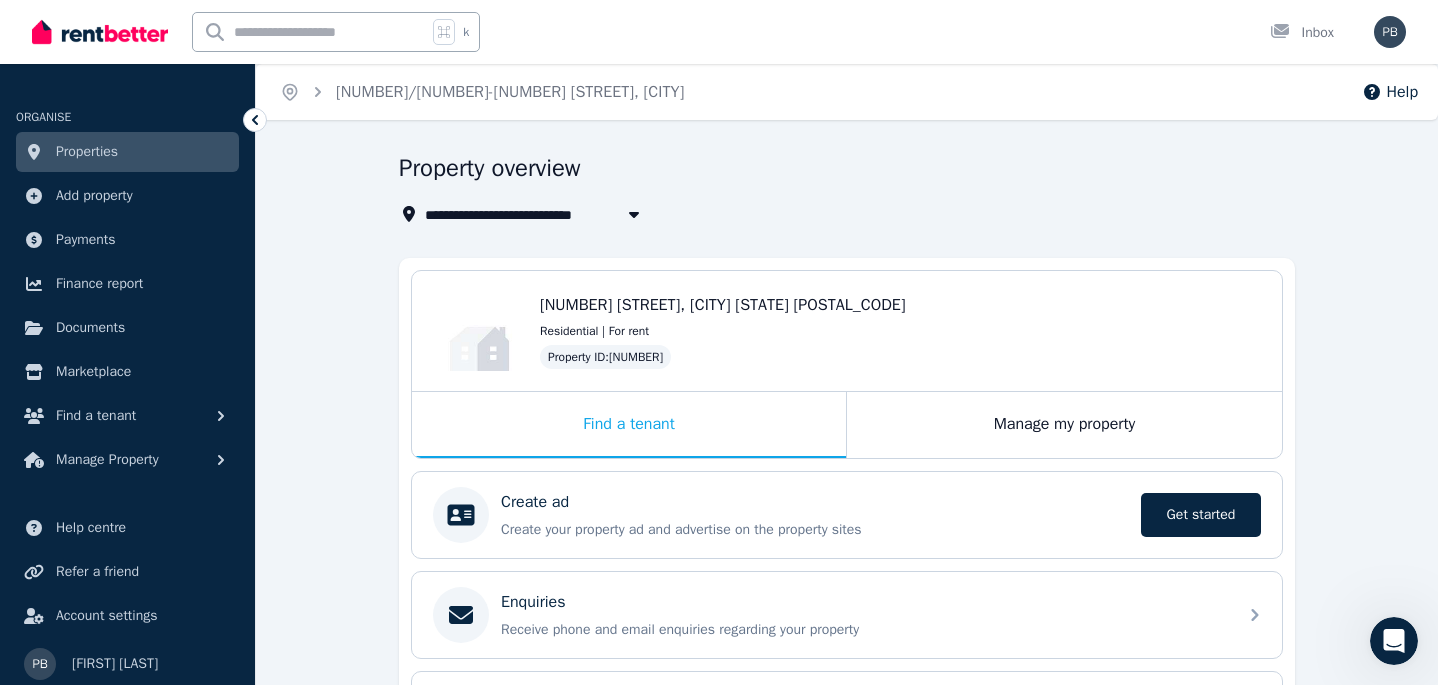 scroll, scrollTop: 0, scrollLeft: 0, axis: both 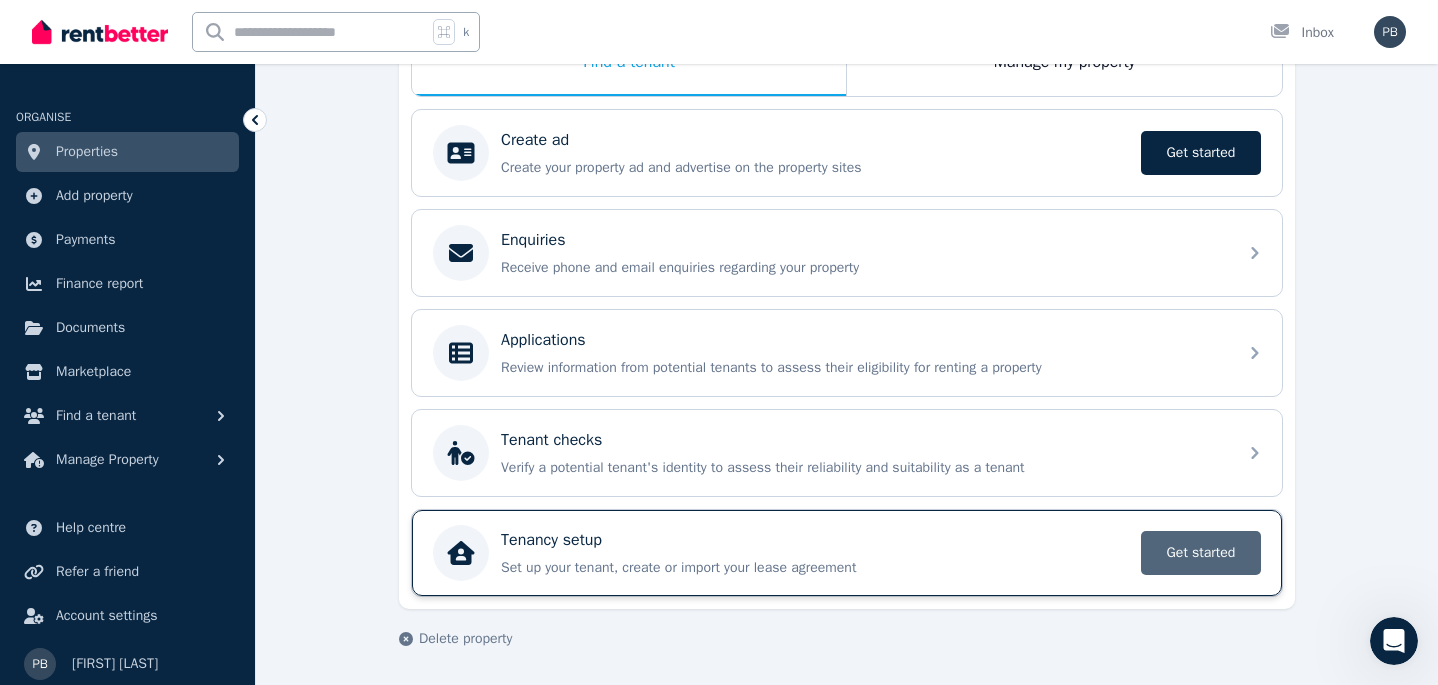 click on "Get started" at bounding box center (1201, 553) 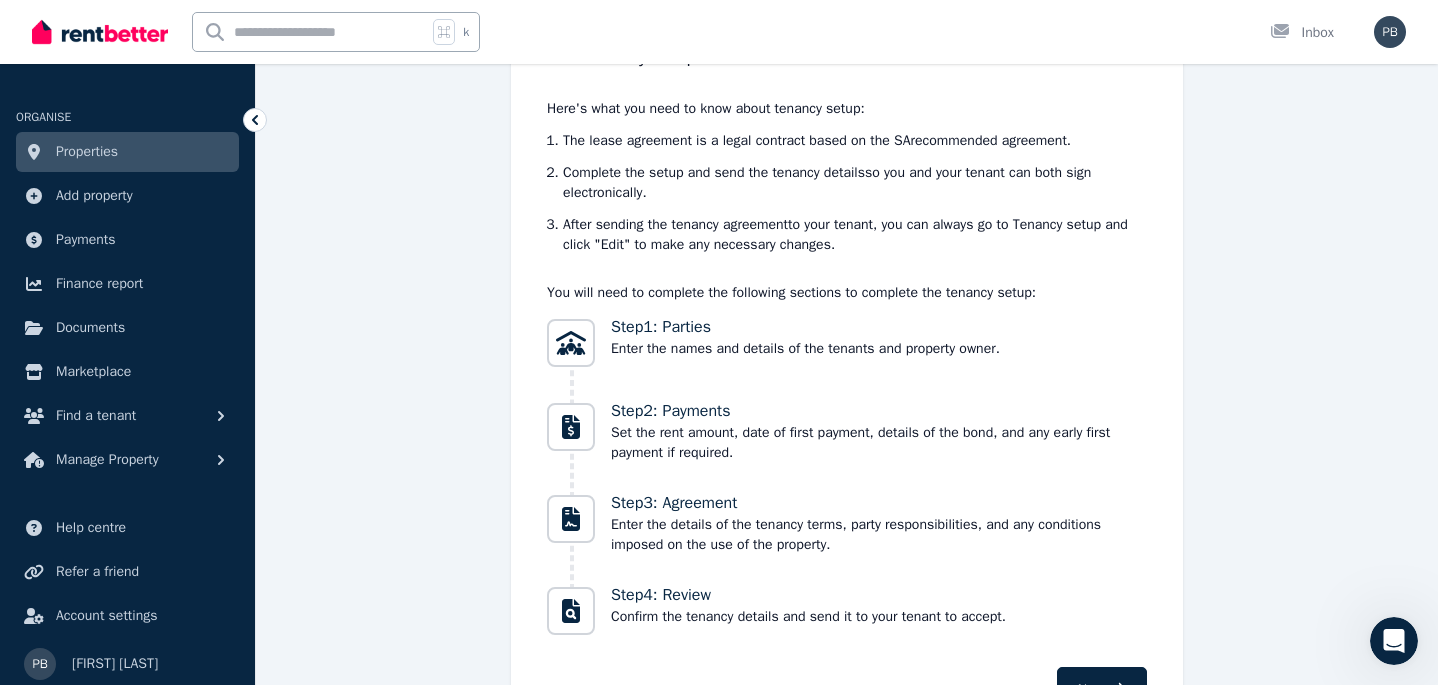 scroll, scrollTop: 0, scrollLeft: 0, axis: both 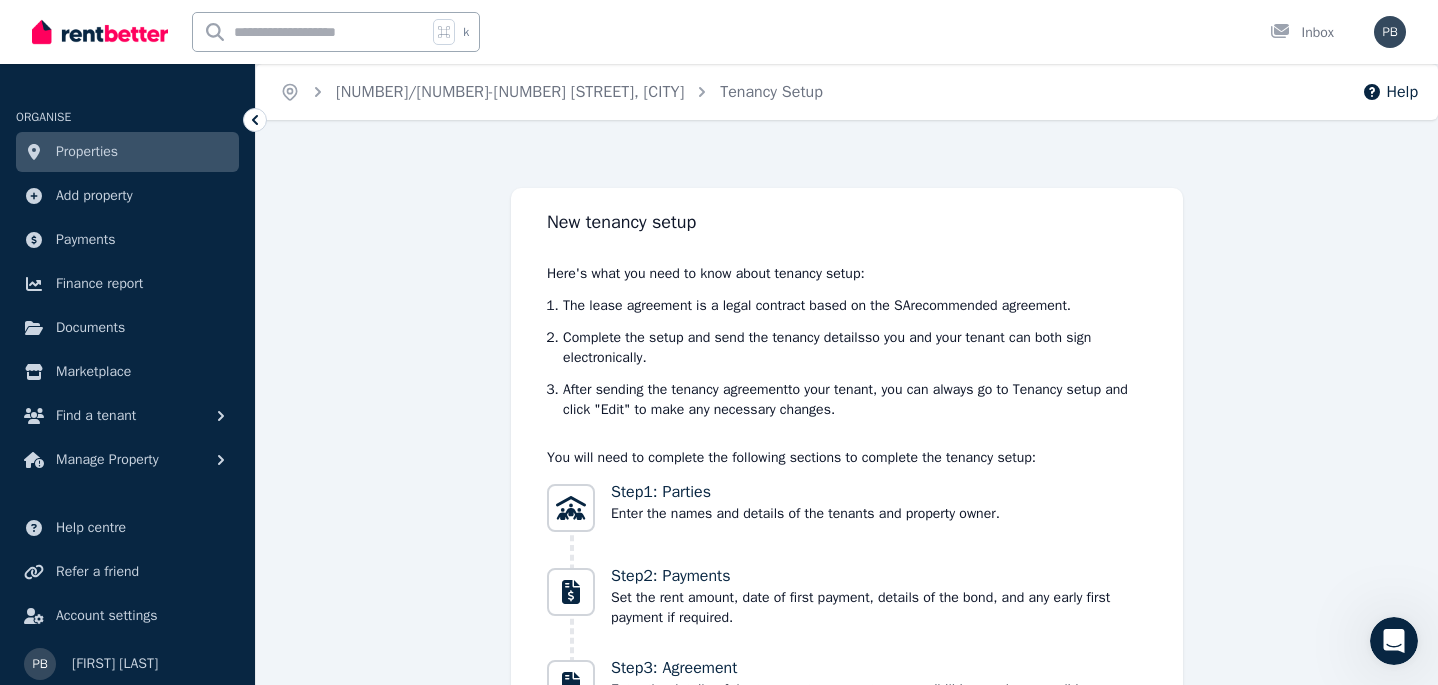 click on "Home [NUMBER] [STREET], [CITY] Tenancy Setup" at bounding box center [551, 92] 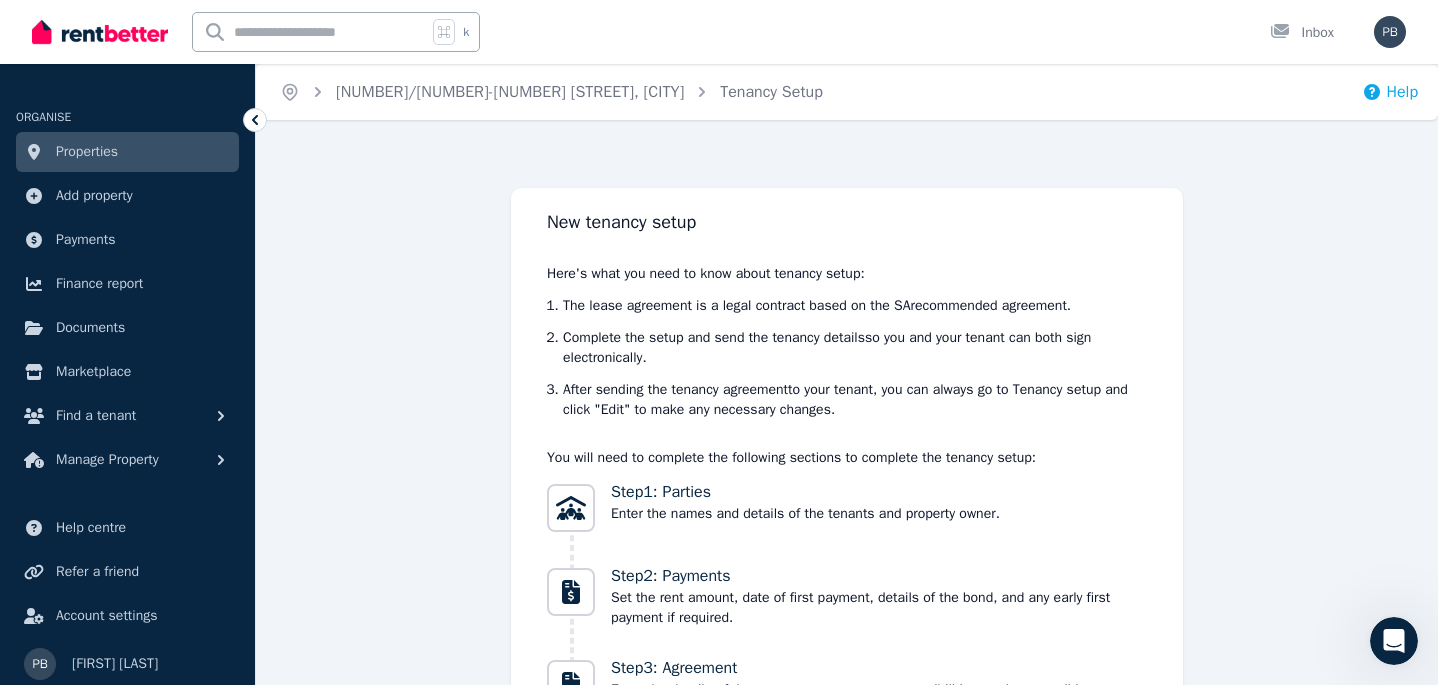 click on "Help" at bounding box center [1390, 92] 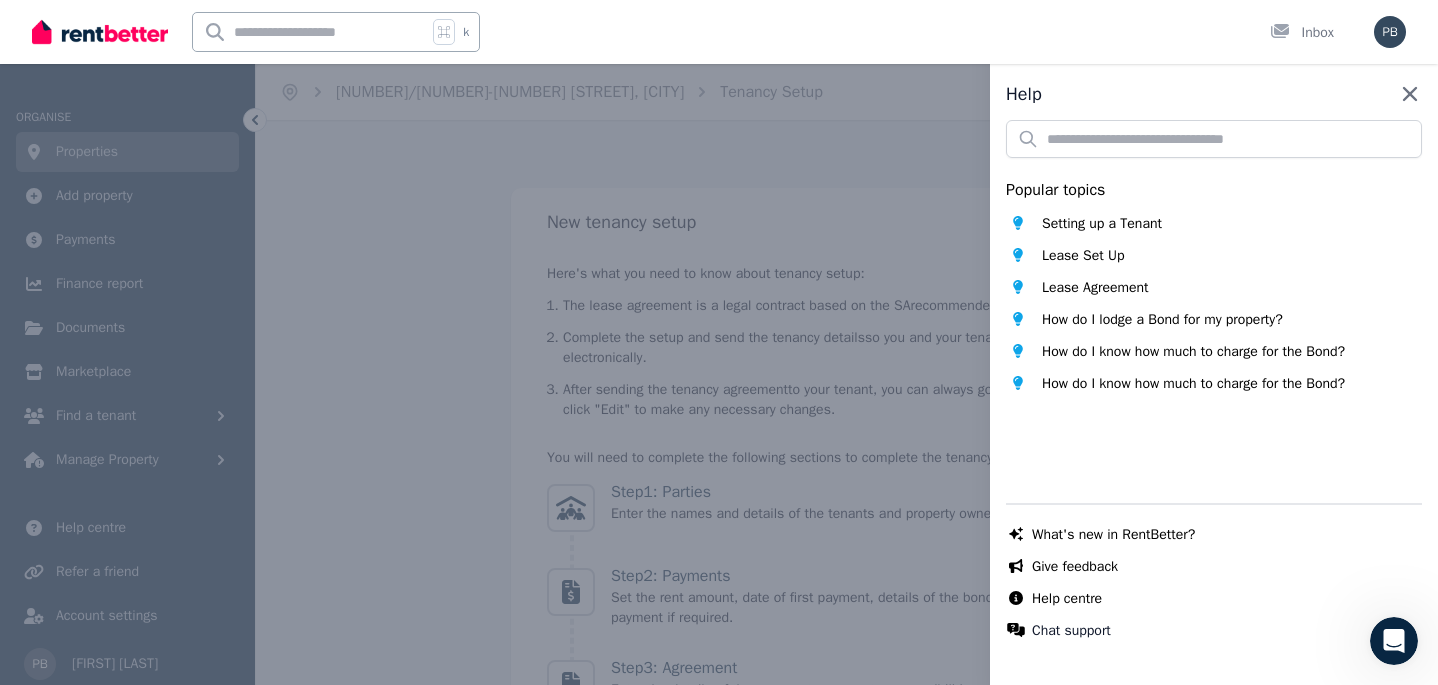 click 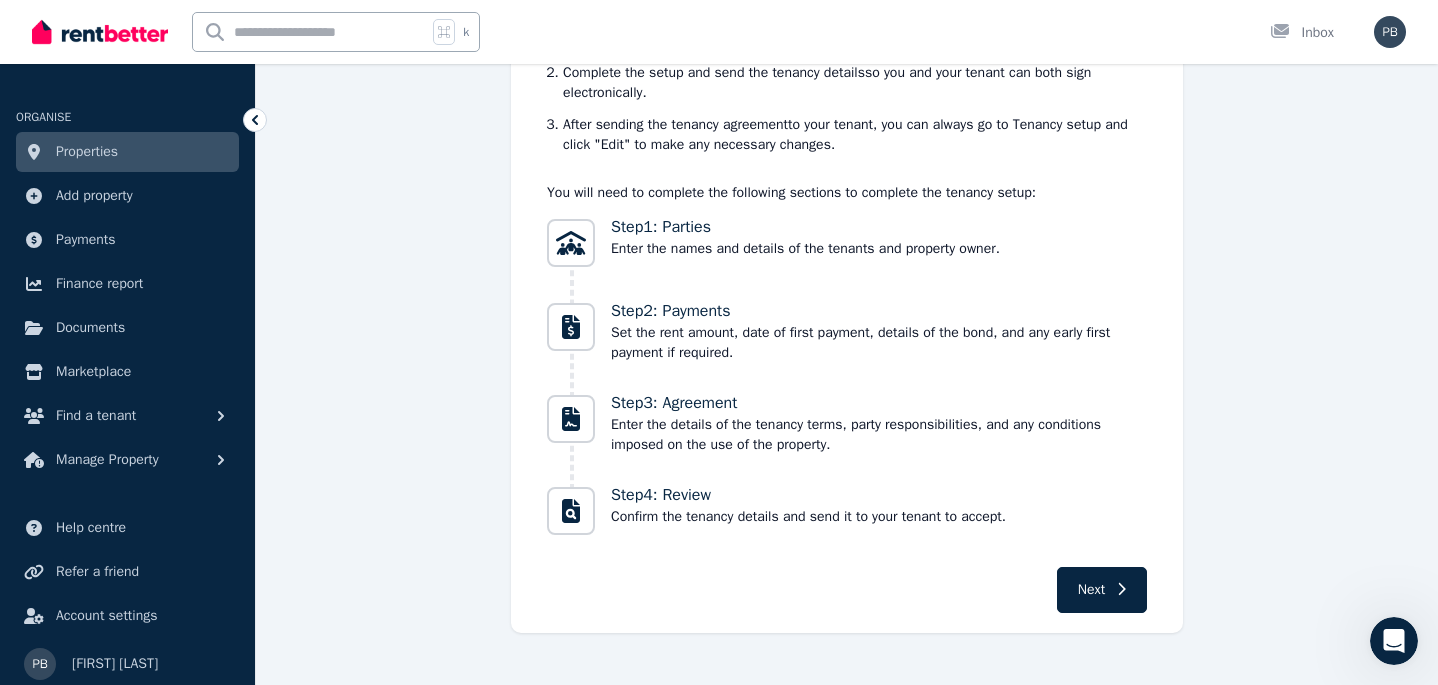 scroll, scrollTop: 256, scrollLeft: 0, axis: vertical 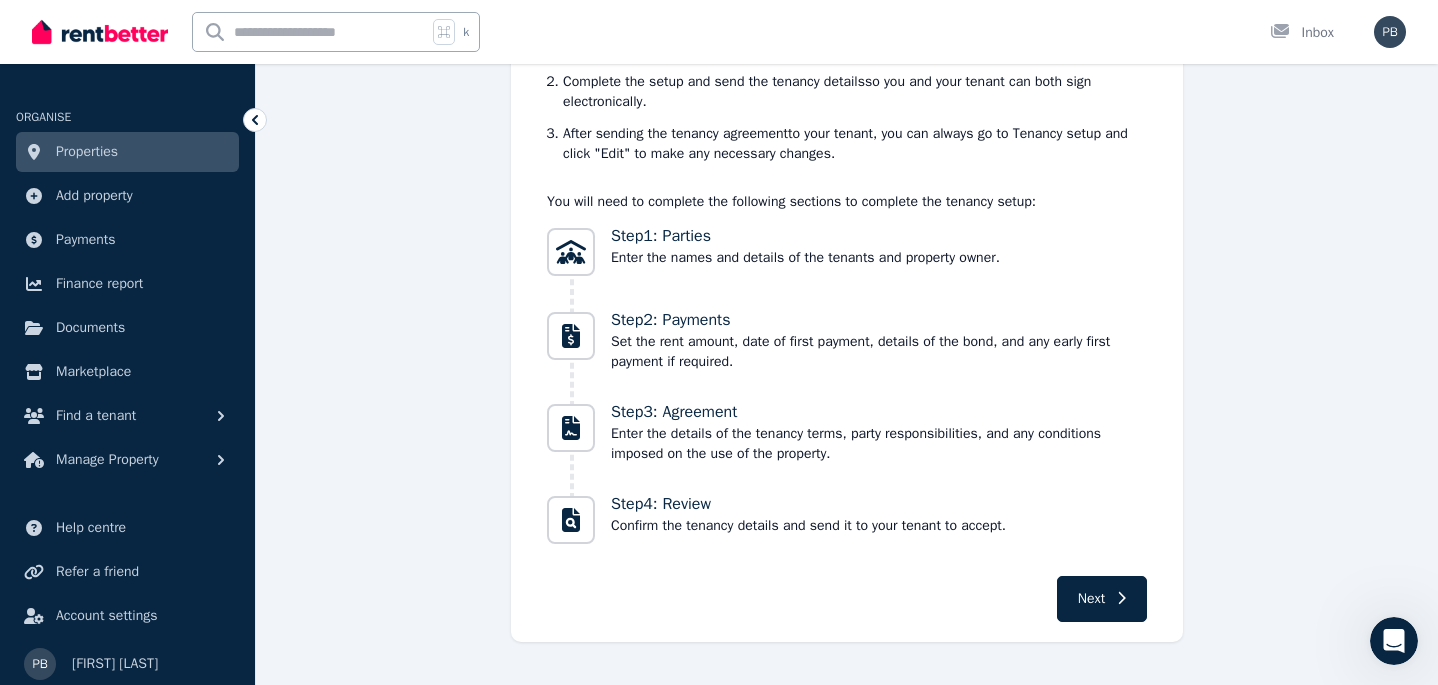 click 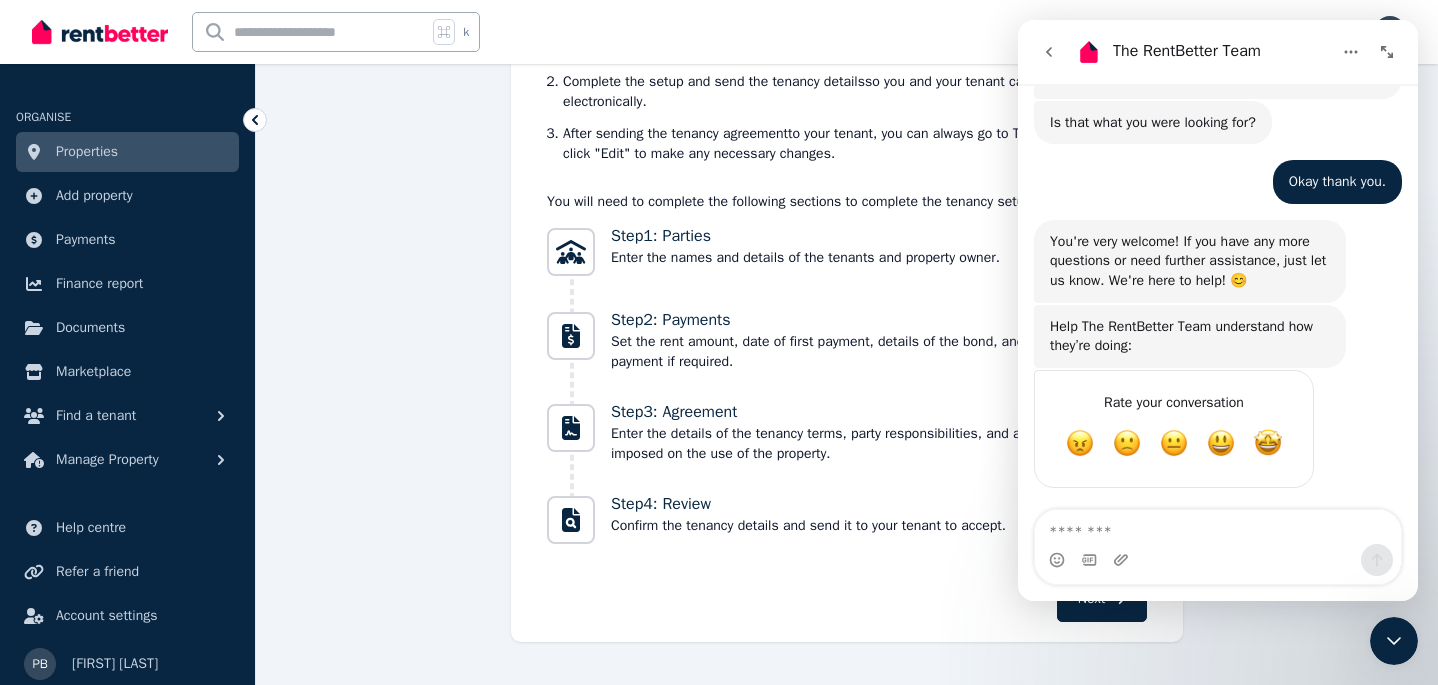 scroll, scrollTop: 2662, scrollLeft: 0, axis: vertical 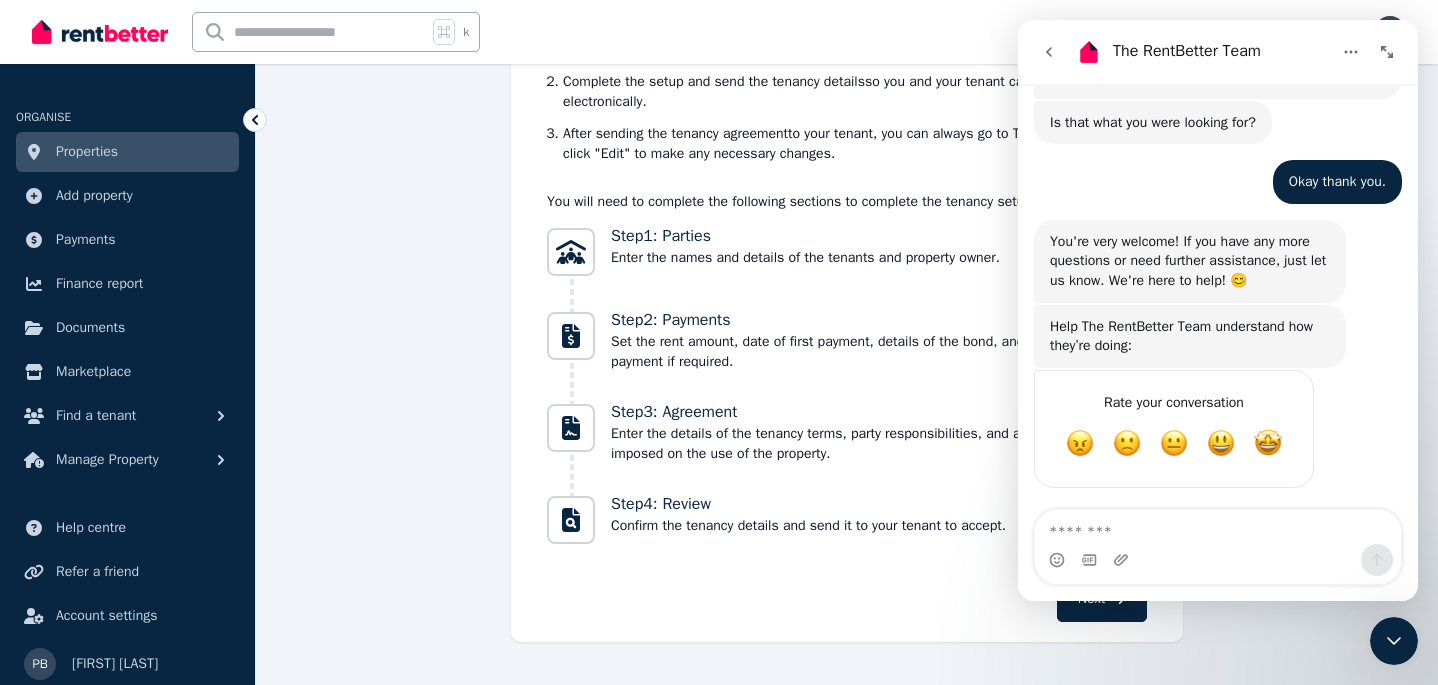 click at bounding box center [1218, 527] 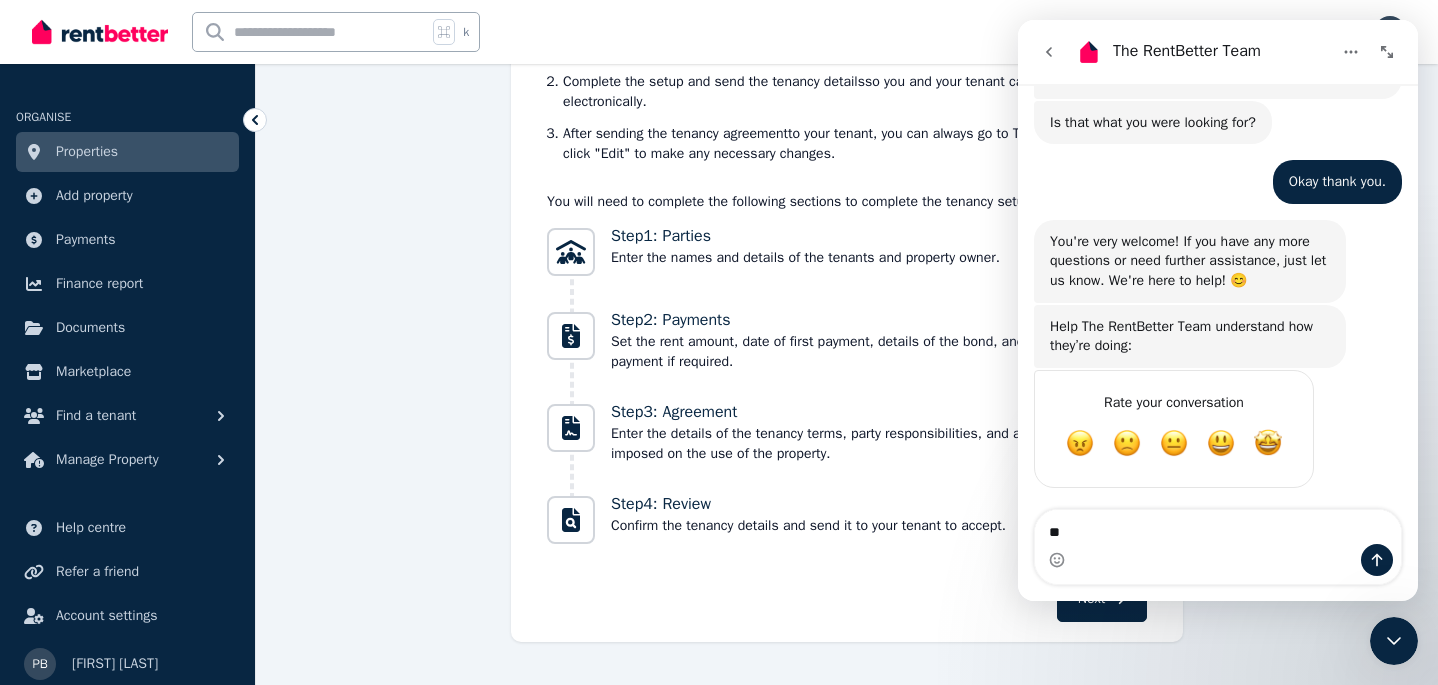 type on "*" 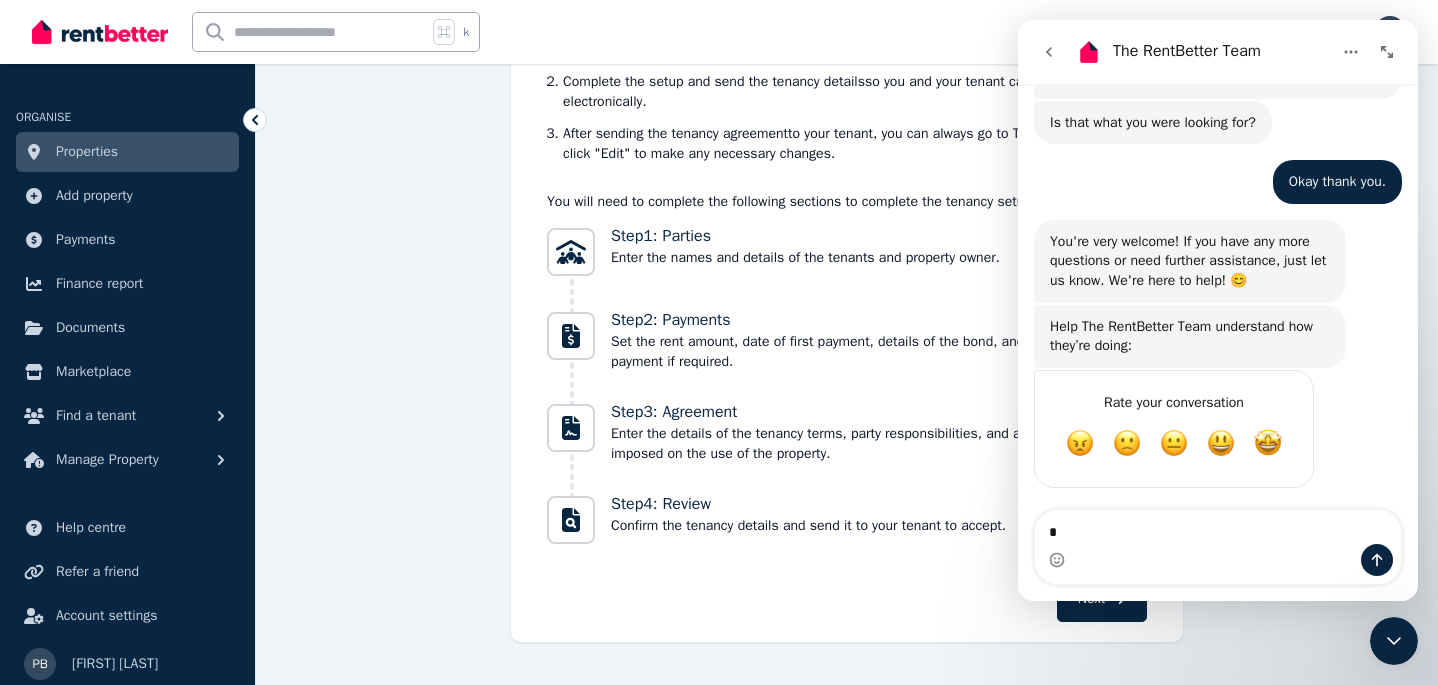 type 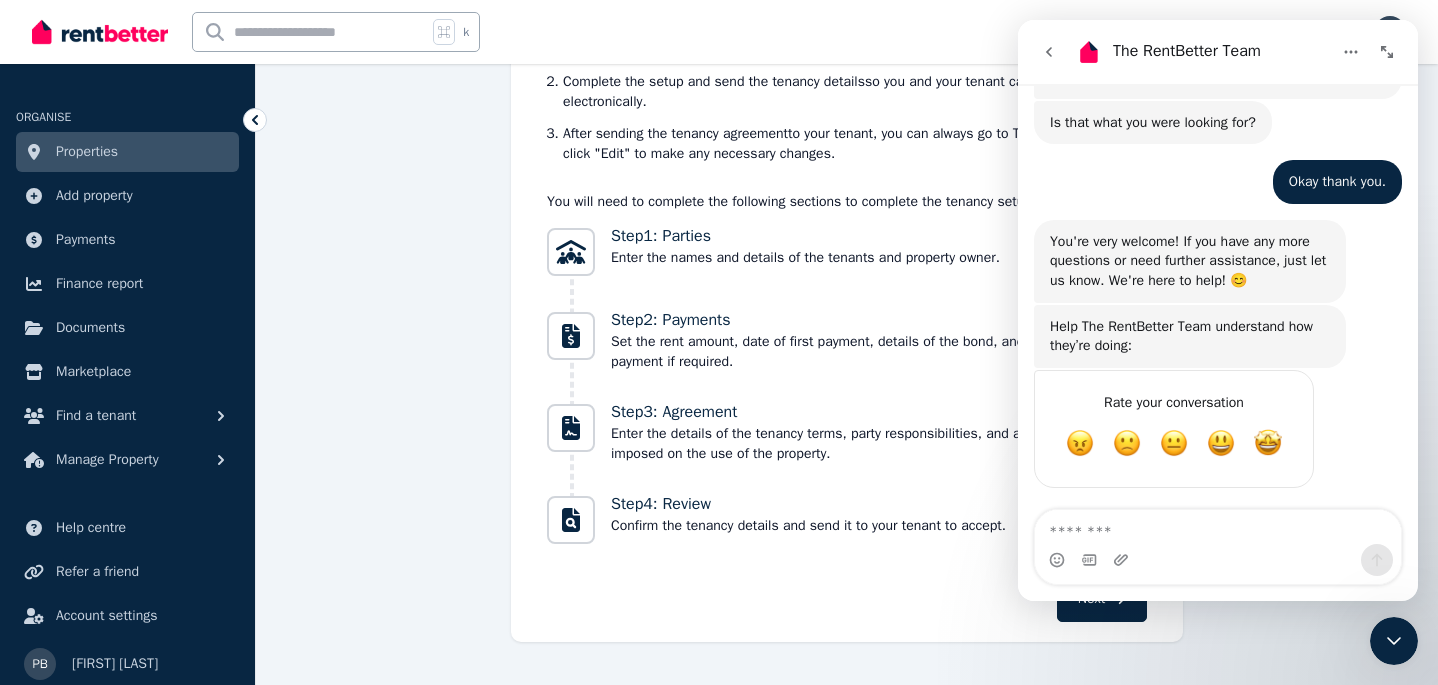click on "Next" at bounding box center [847, 599] 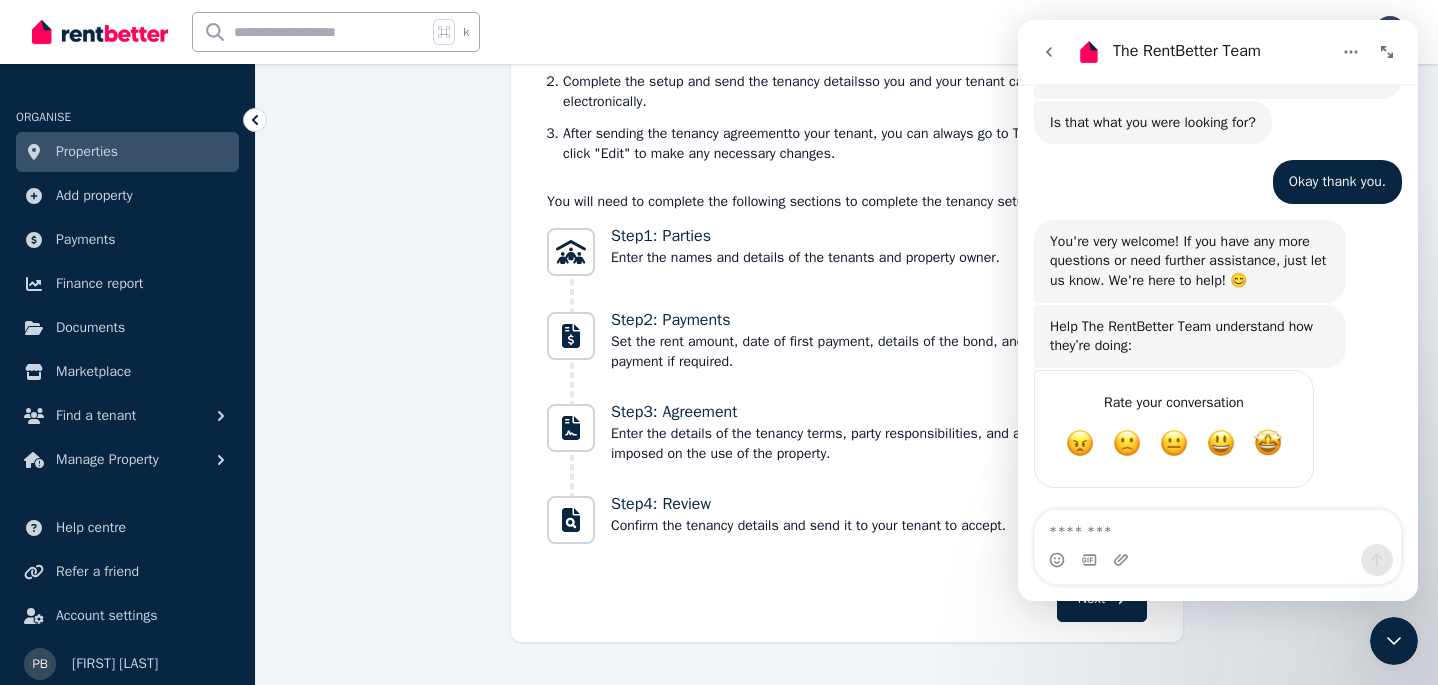 click 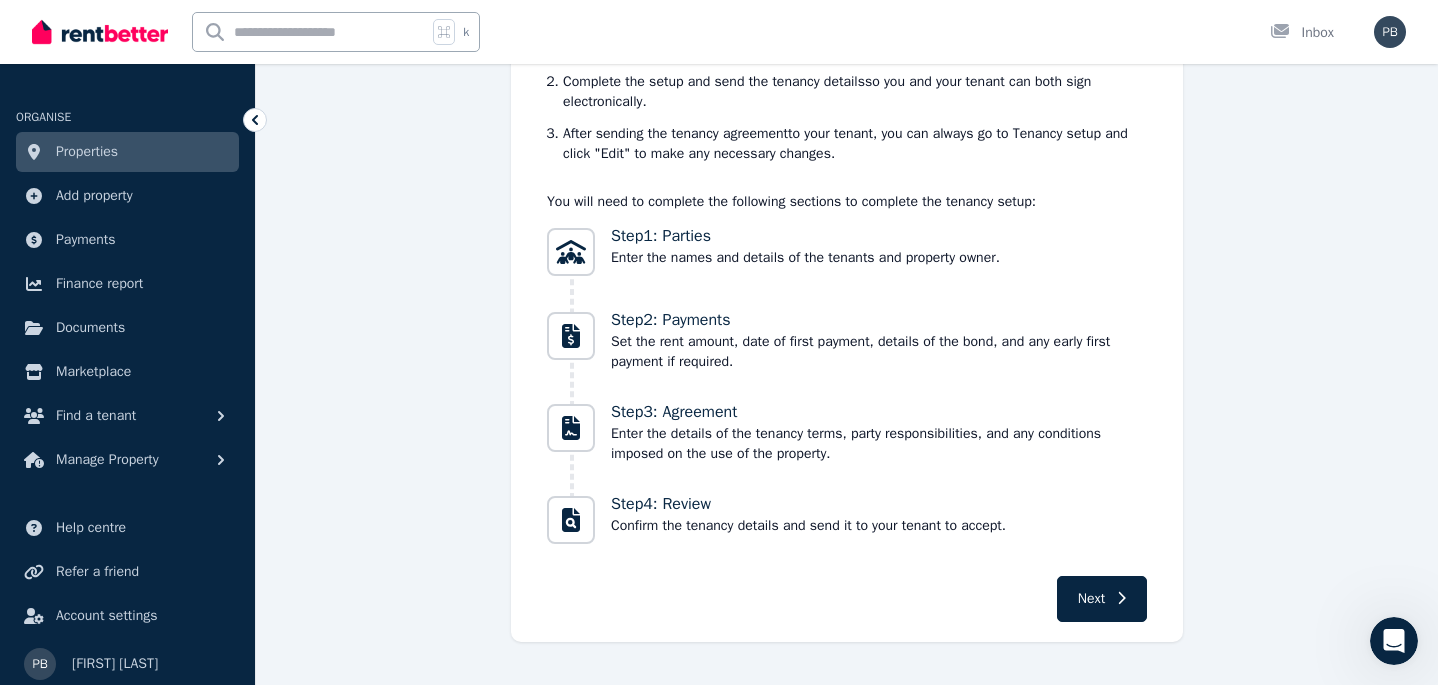 scroll, scrollTop: 0, scrollLeft: 0, axis: both 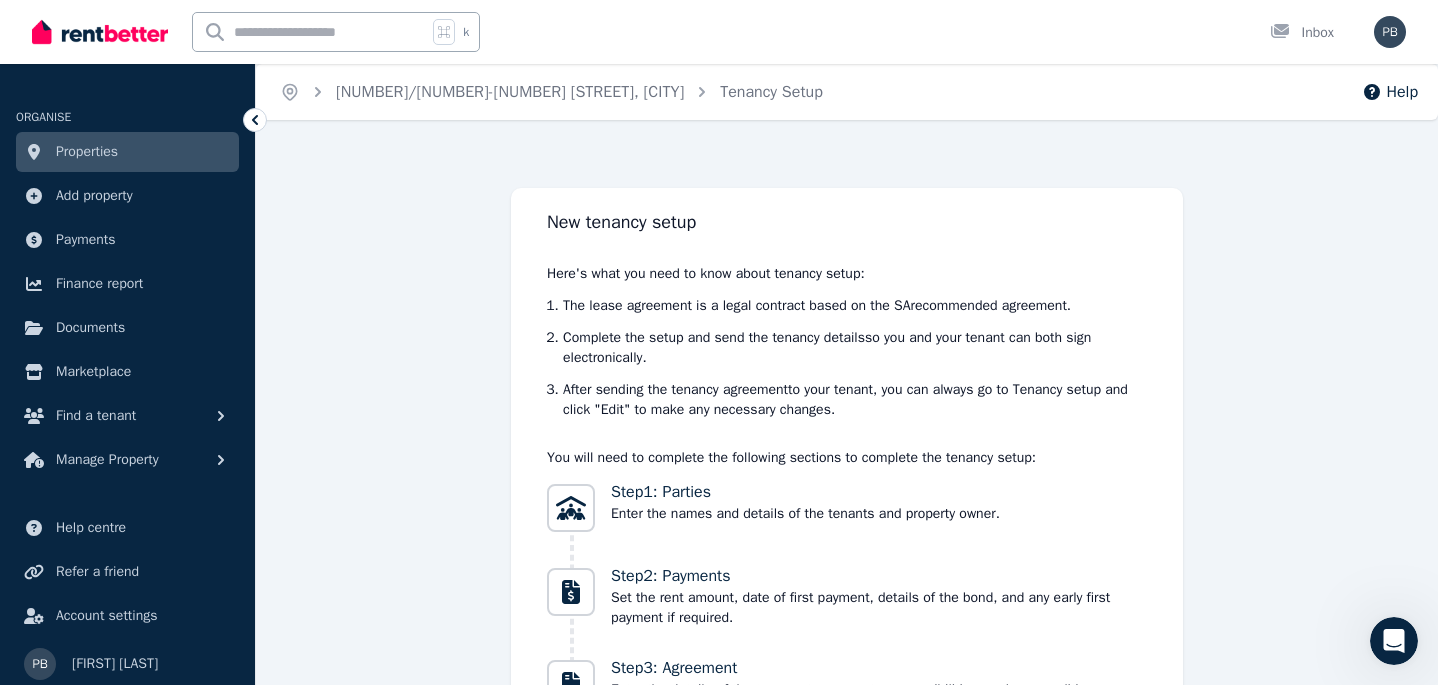 click 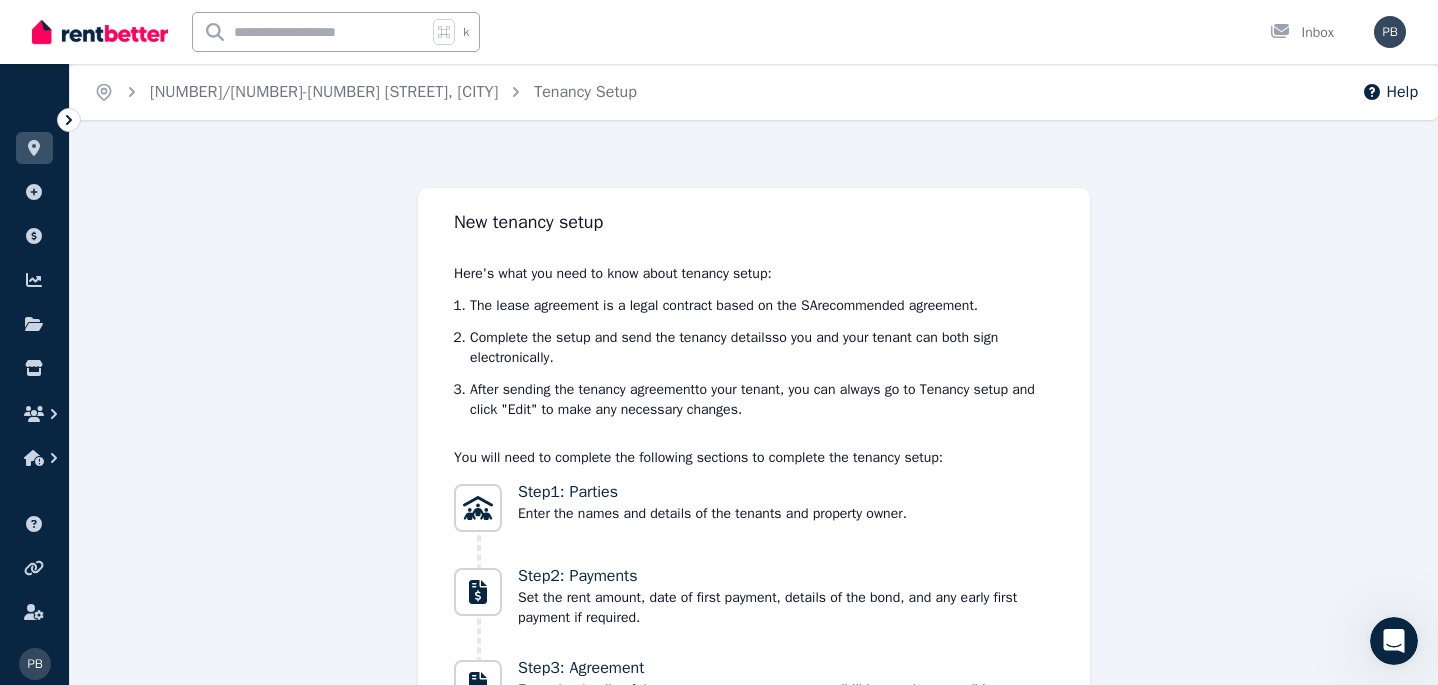click 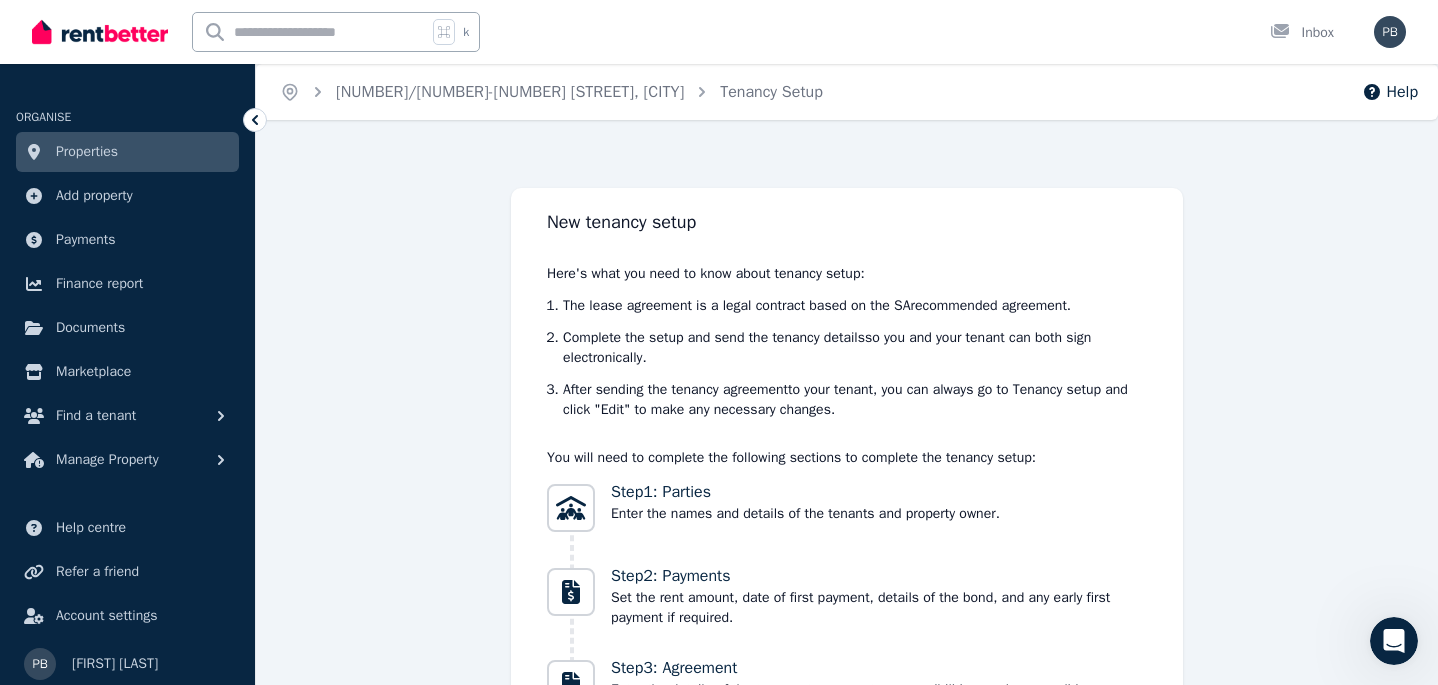 click on "Properties" at bounding box center [127, 152] 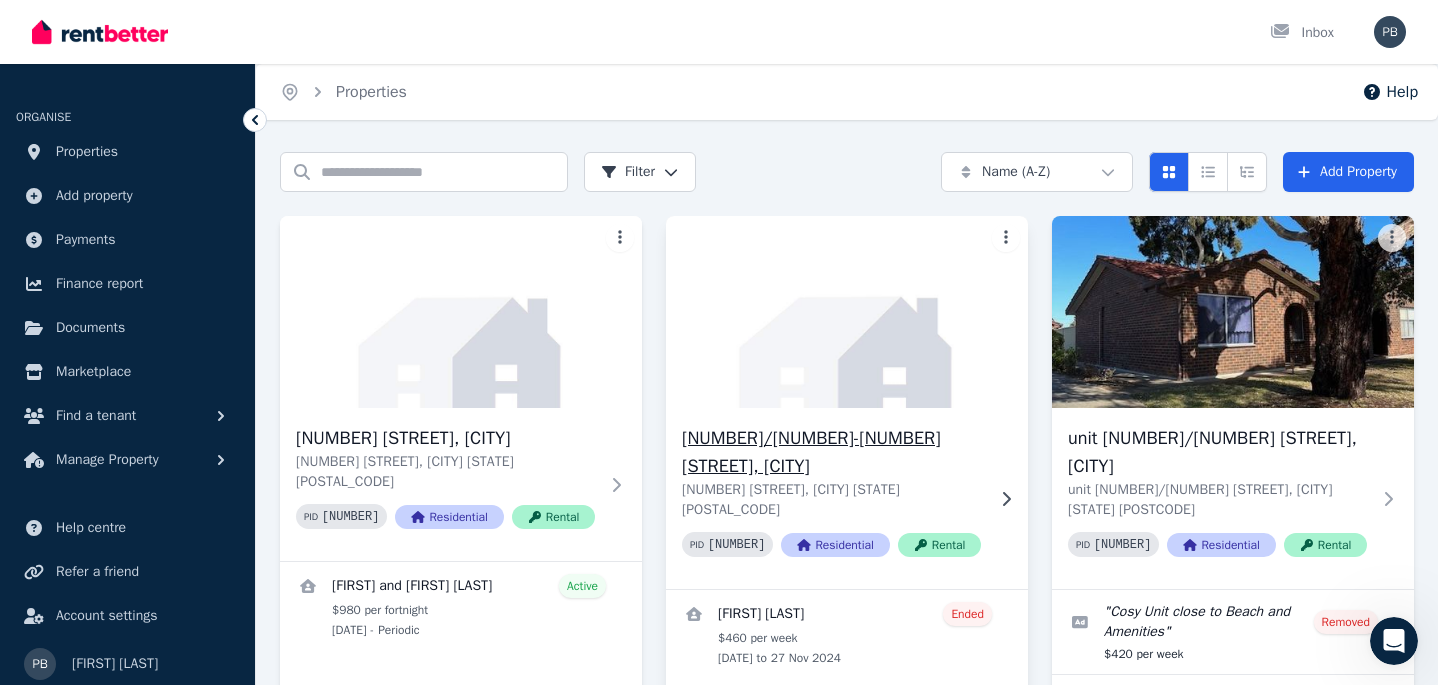 click at bounding box center (847, 312) 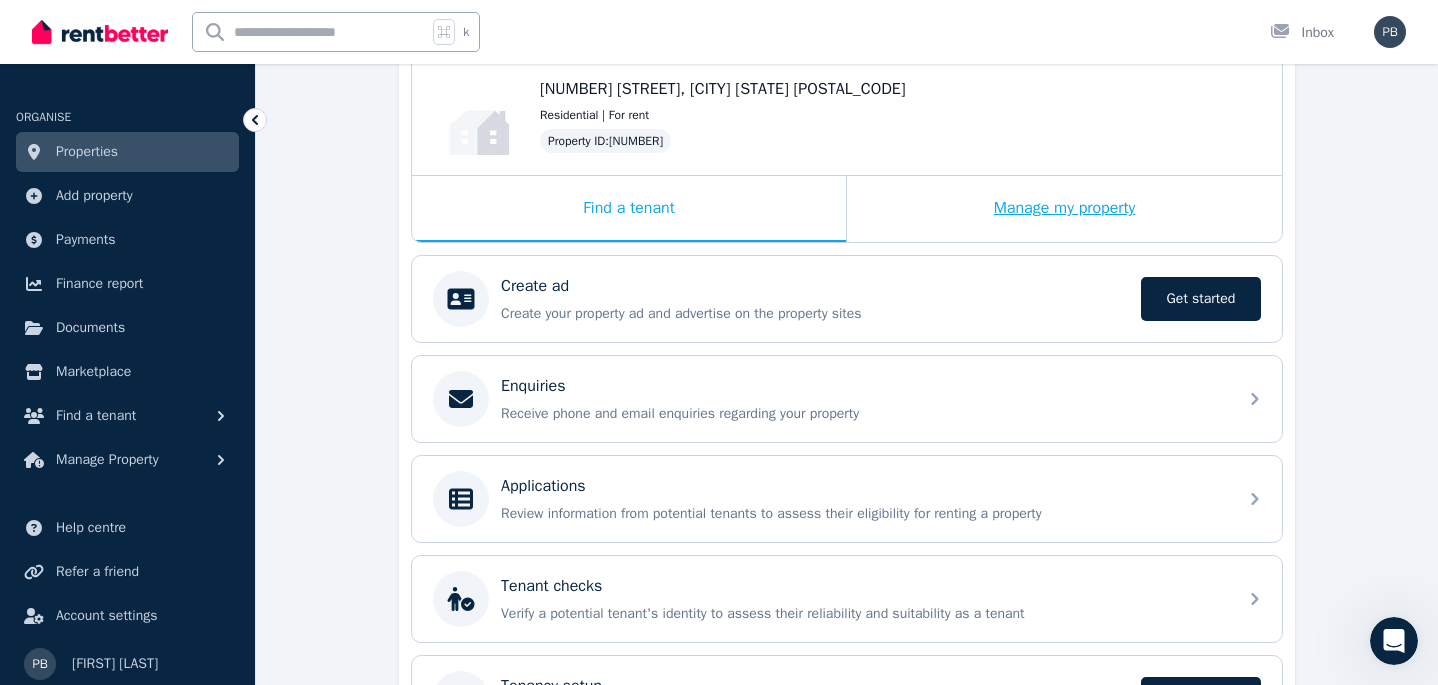 scroll, scrollTop: 362, scrollLeft: 0, axis: vertical 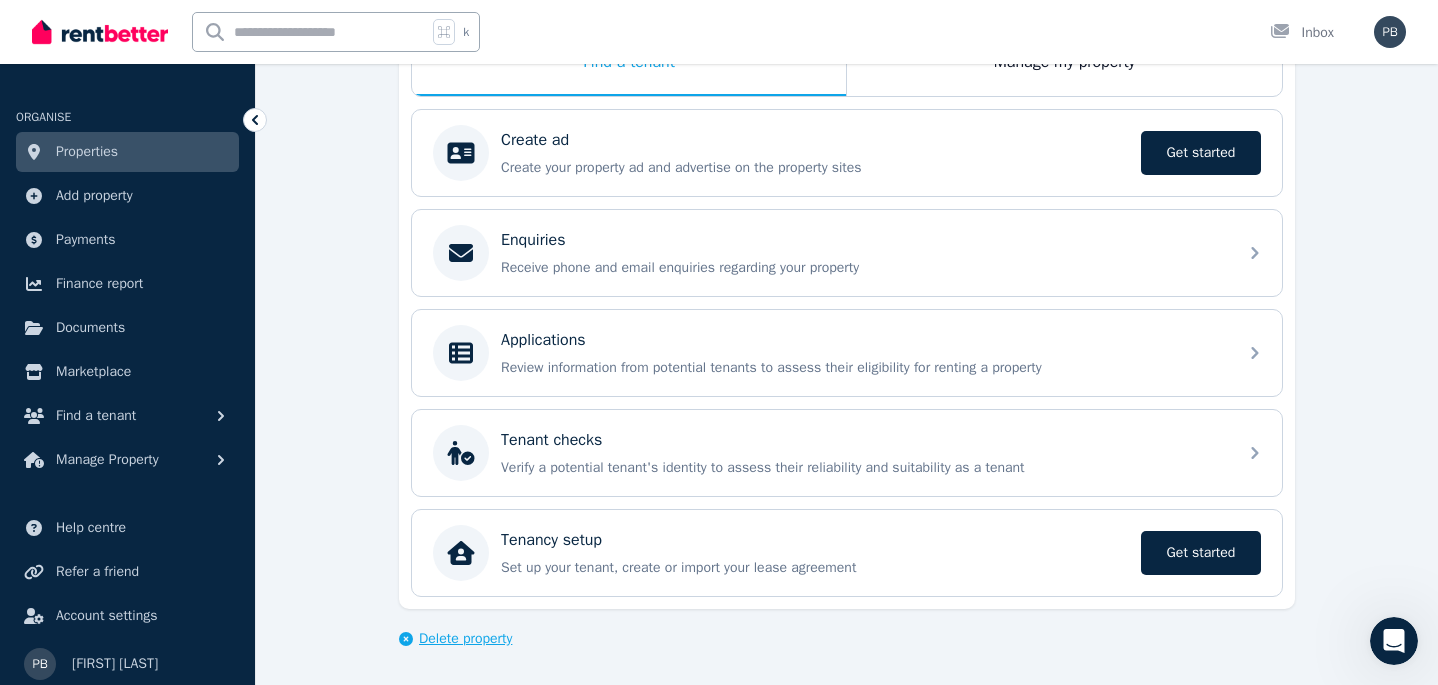 click on "Delete property" at bounding box center [465, 639] 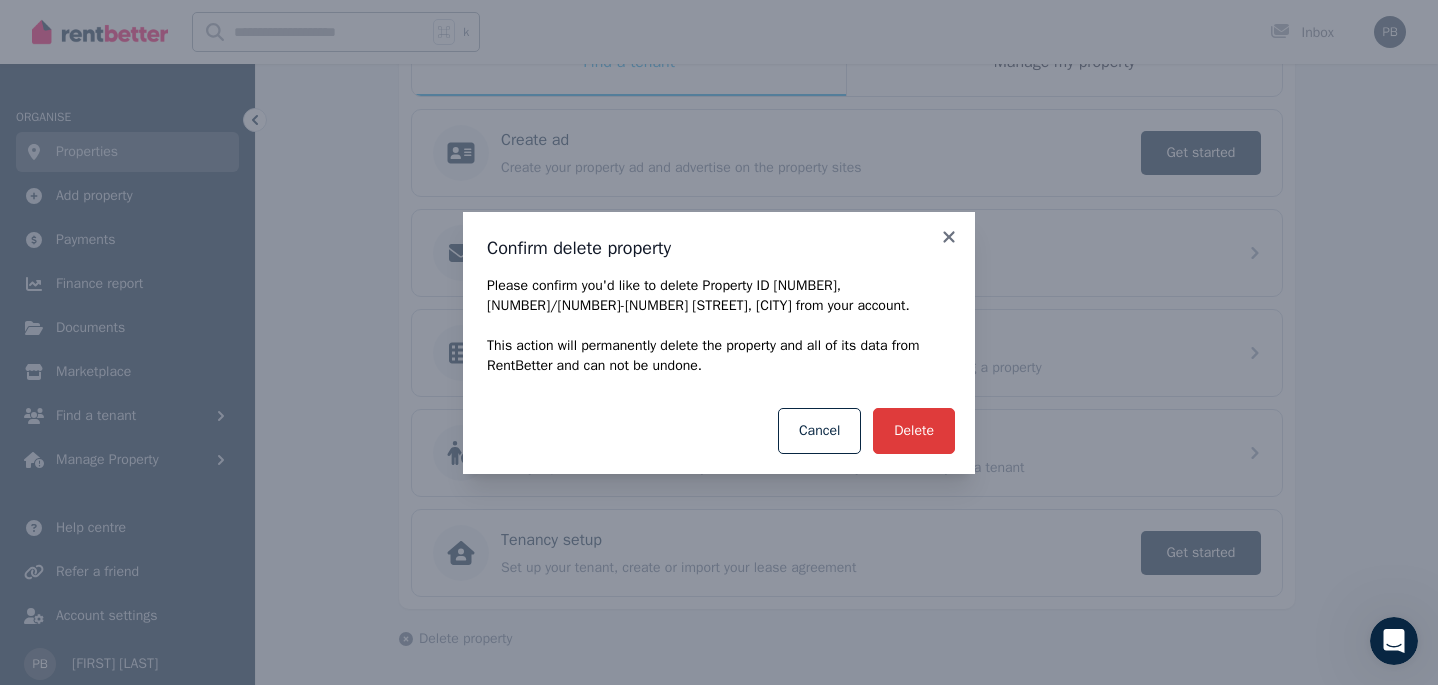 click on "Delete" at bounding box center (914, 431) 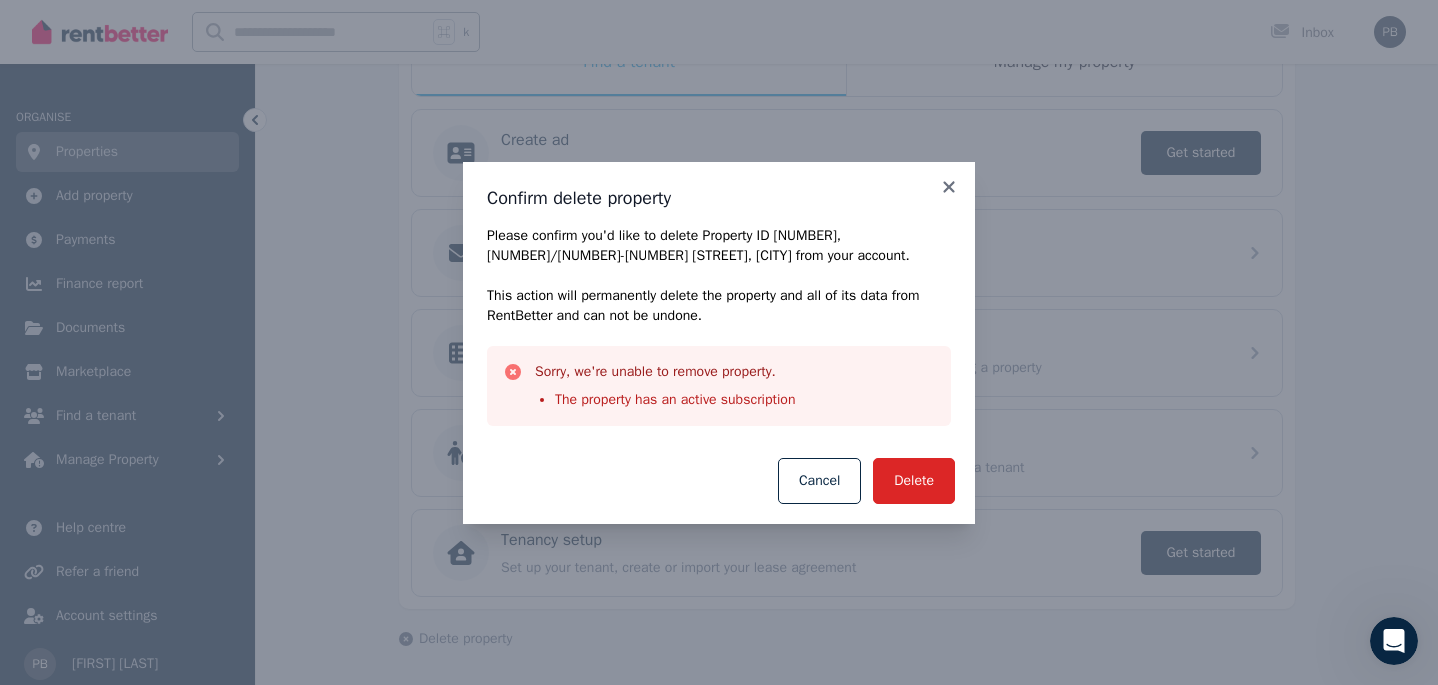 click 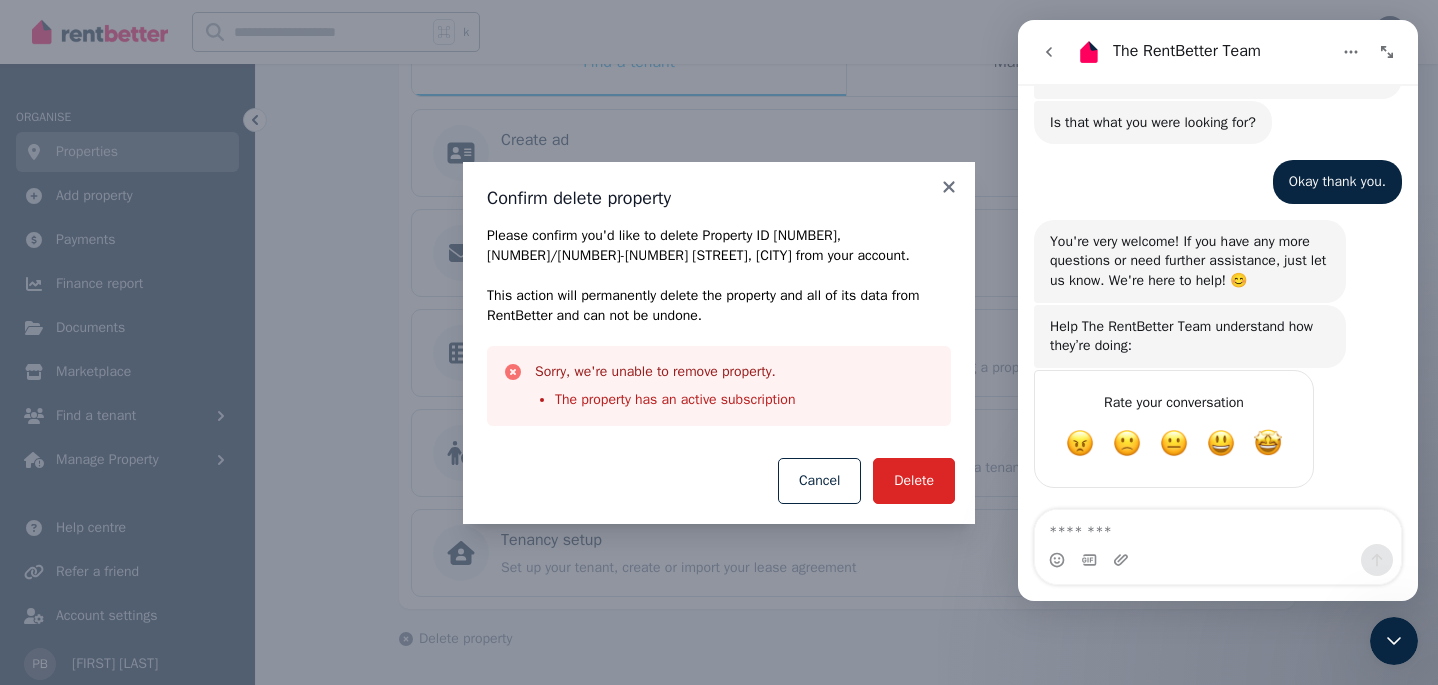 scroll, scrollTop: 2662, scrollLeft: 0, axis: vertical 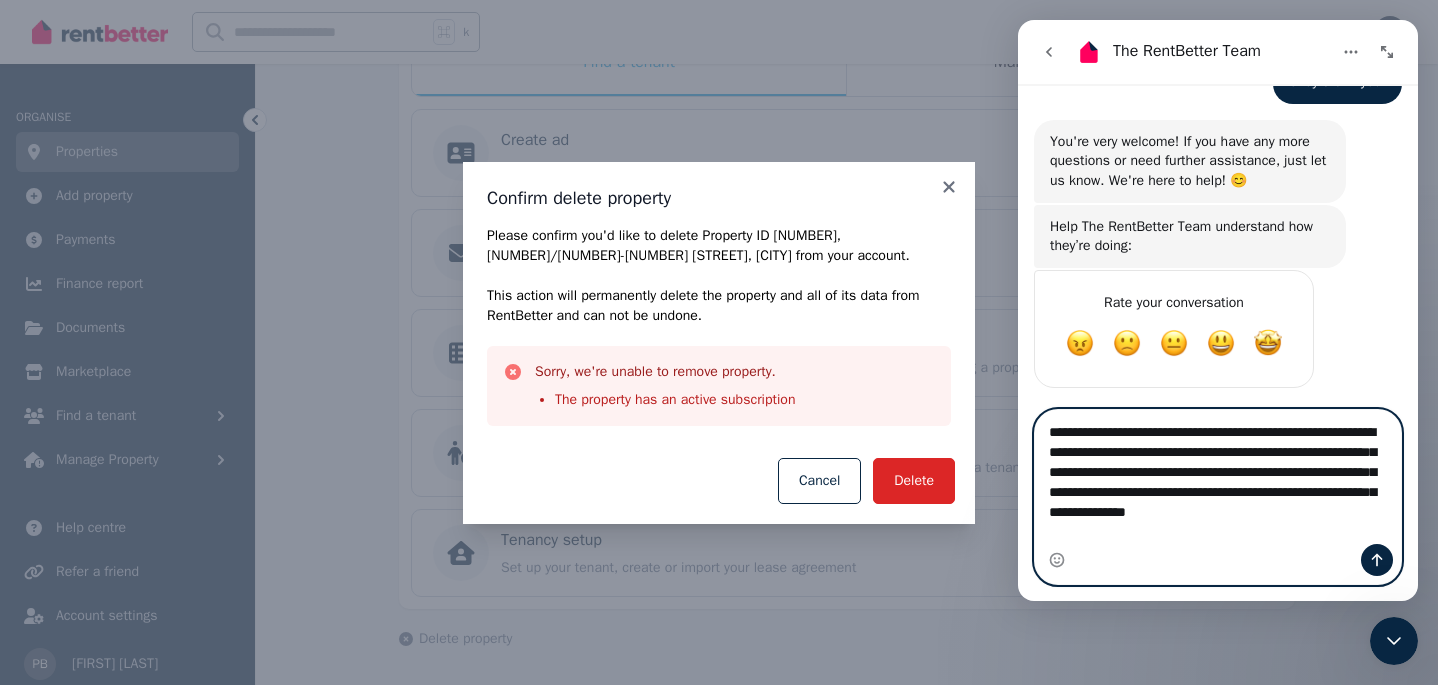 type on "**********" 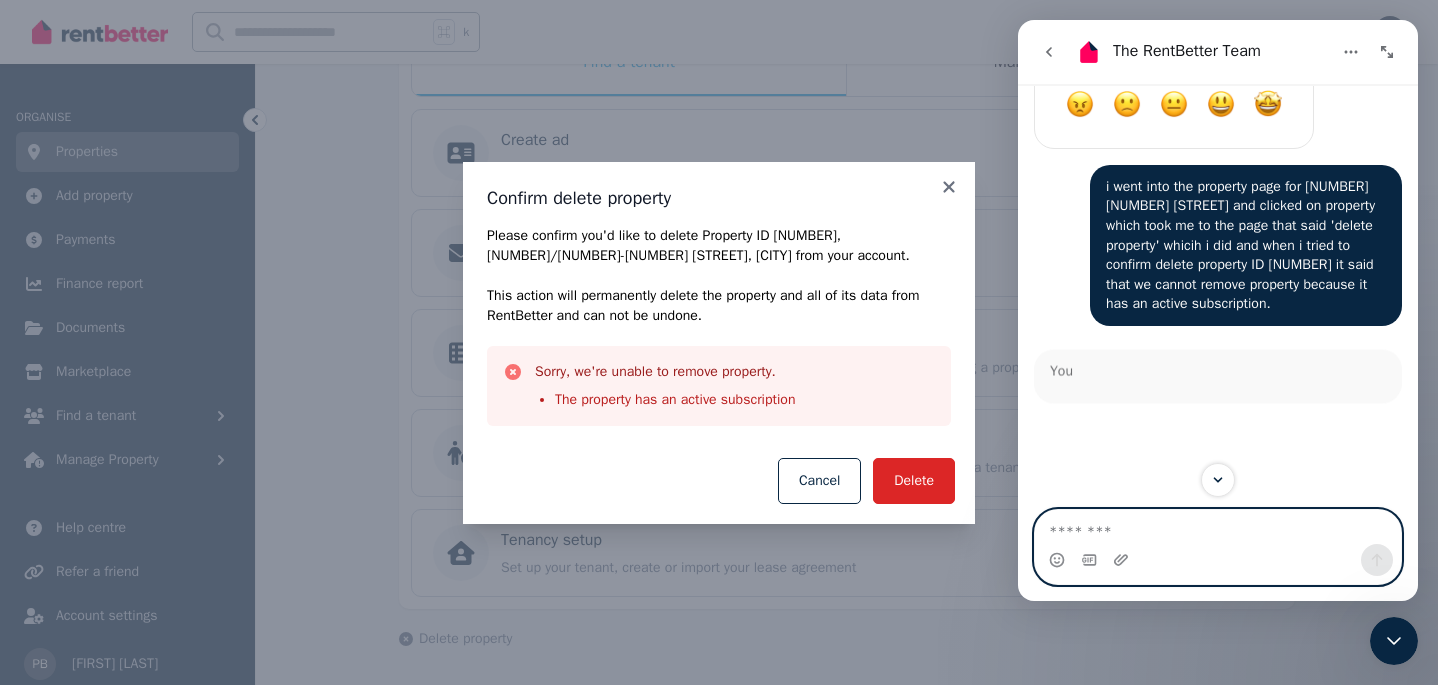 scroll, scrollTop: 2960, scrollLeft: 0, axis: vertical 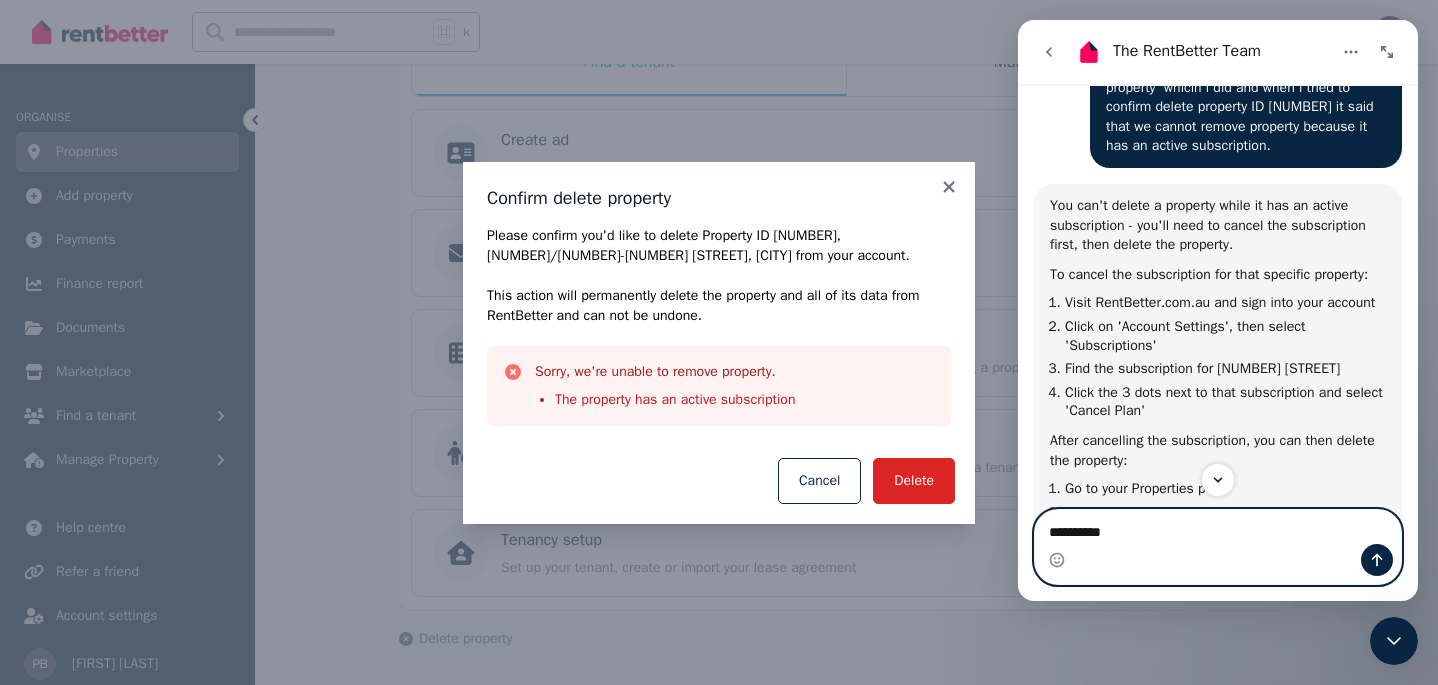 type on "**********" 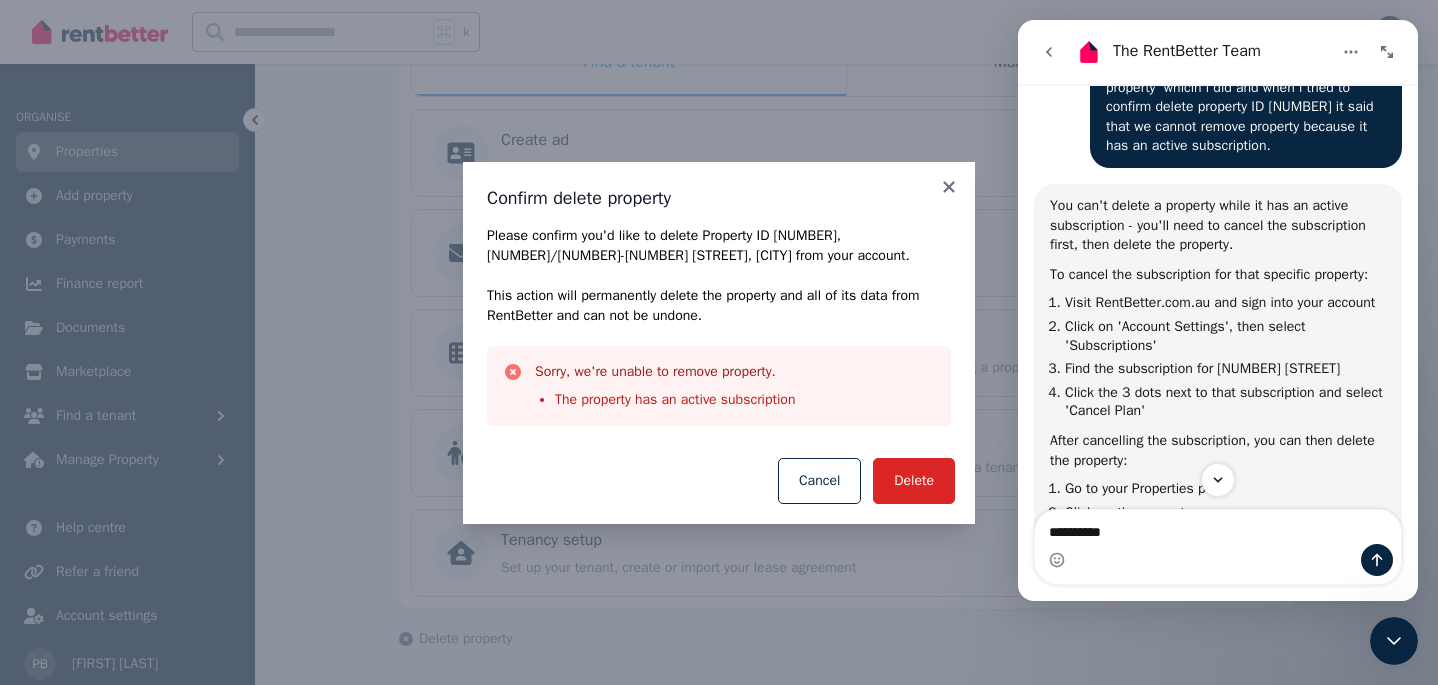 drag, startPoint x: 1070, startPoint y: 113, endPoint x: 1069, endPoint y: 374, distance: 261.00192 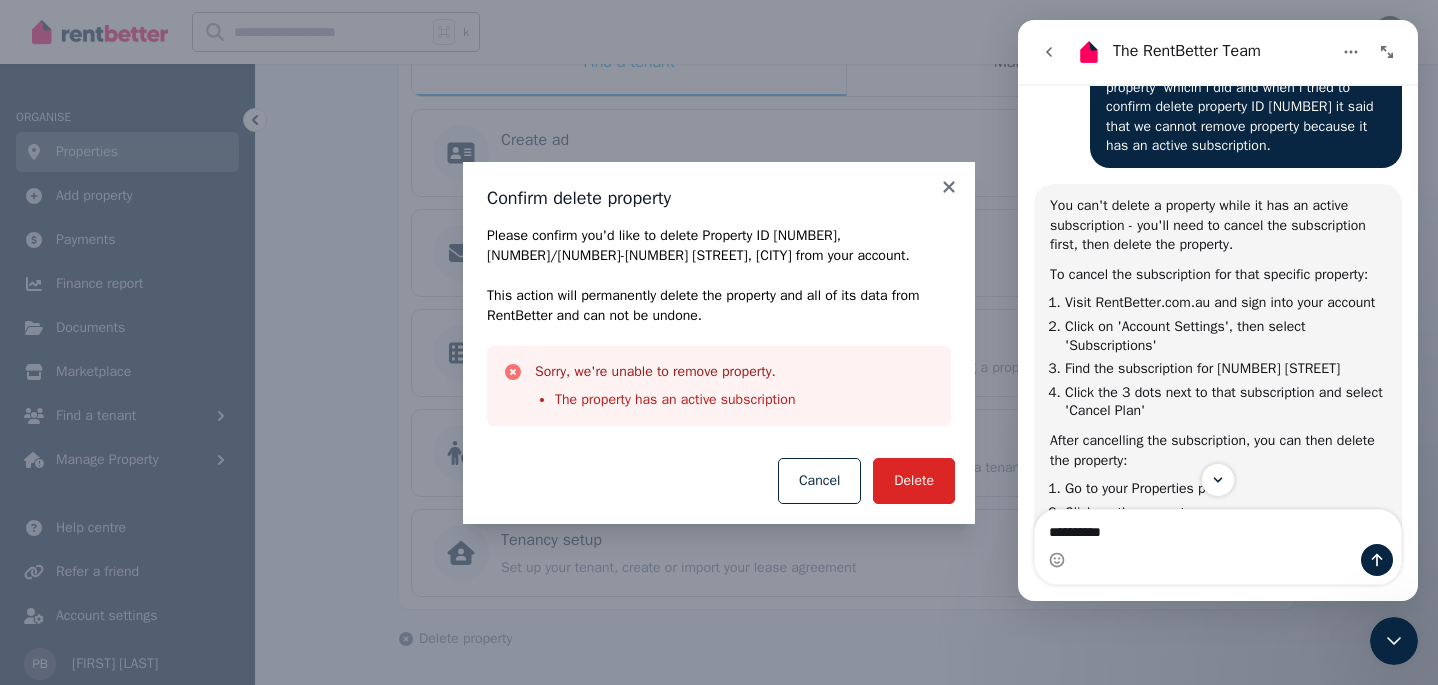 click on "Hi there 👋 This is Fin speaking. I’m here to answer your questions, but you’ll always have the option to talk to our team if you need to. The RentBetter Team    •   22m ago What can we help with today? The RentBetter Team    •   22m ago last year on [DATE] my tenant at [NUMBER] [NUMBER]-[NUMBER] [STREET], [CITY] [STATE] [POSTAL_CODE] vacated and i am no longer doing long term tenancyt on this property. Paul    •   22m ago Please make sure to click the options to 'get more help' if we haven't answered your question. The RentBetter Team    •   22m ago Since your tenant vacated in November, you'll need to complete two steps to update your property status: 1. End the Tenancy (if not already done): Sign in at RentBetter.com.au and go to Properties Select 'Tenancy setup', then click 'Actions' on the top right Click 'End Tenancy' to select an end date and send it to your tenant Once accepted, the tenancy and payment schedule will be terminated 2. Cancel Your Property Subscription: Optional - Delete the Property:    •" at bounding box center [1218, -1081] 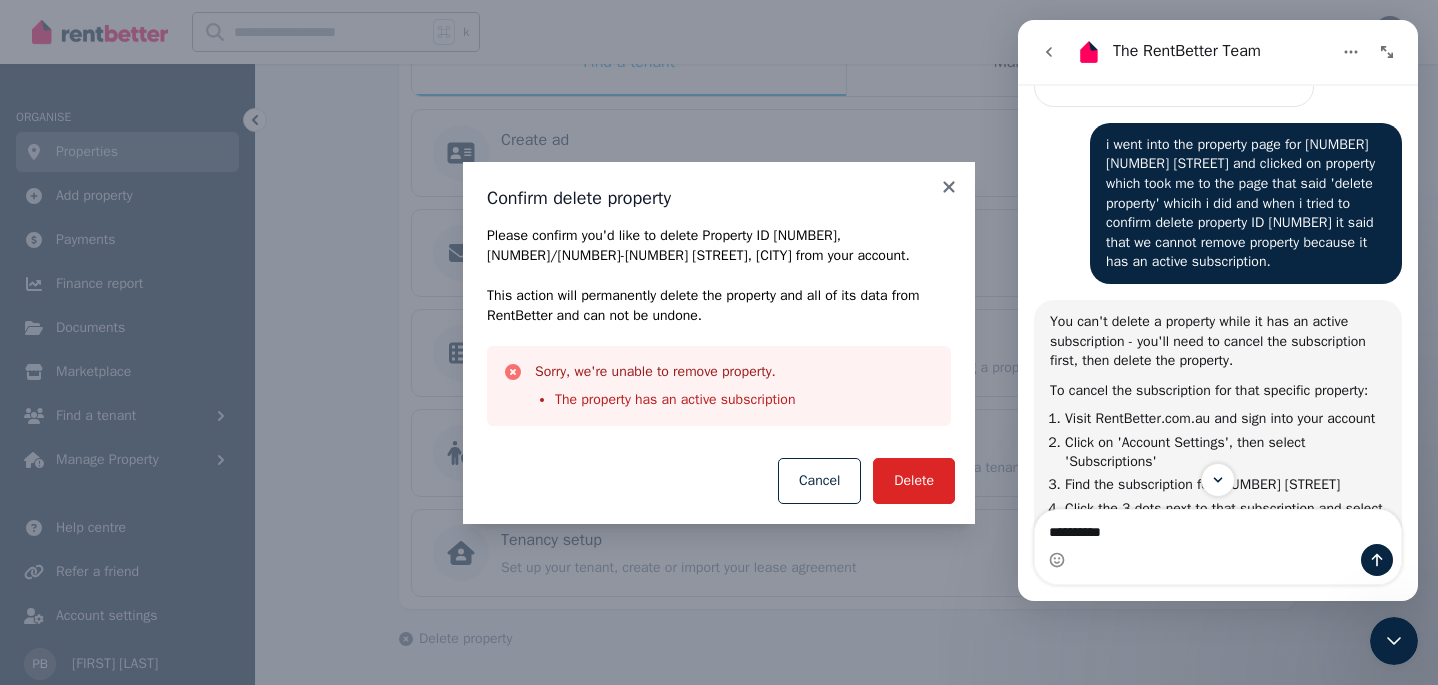 scroll, scrollTop: 2944, scrollLeft: 0, axis: vertical 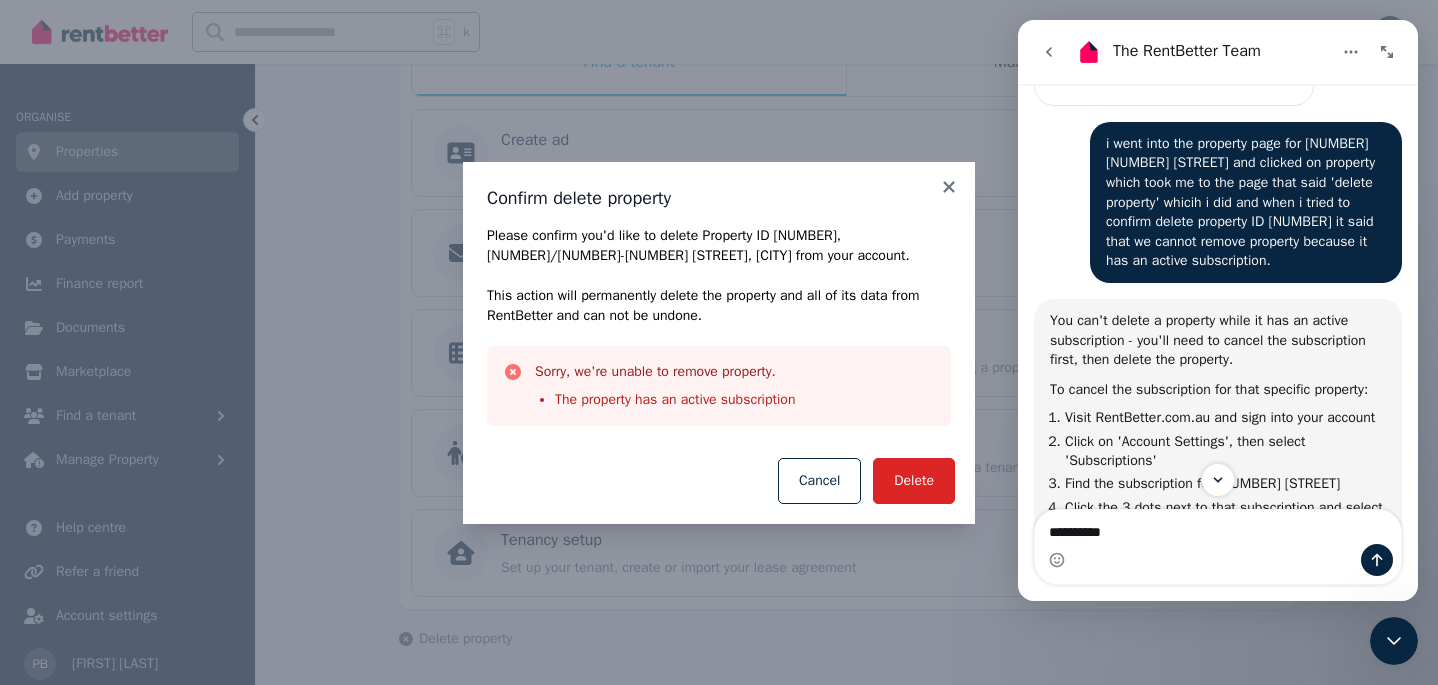 drag, startPoint x: 1075, startPoint y: 264, endPoint x: 1082, endPoint y: 349, distance: 85.28775 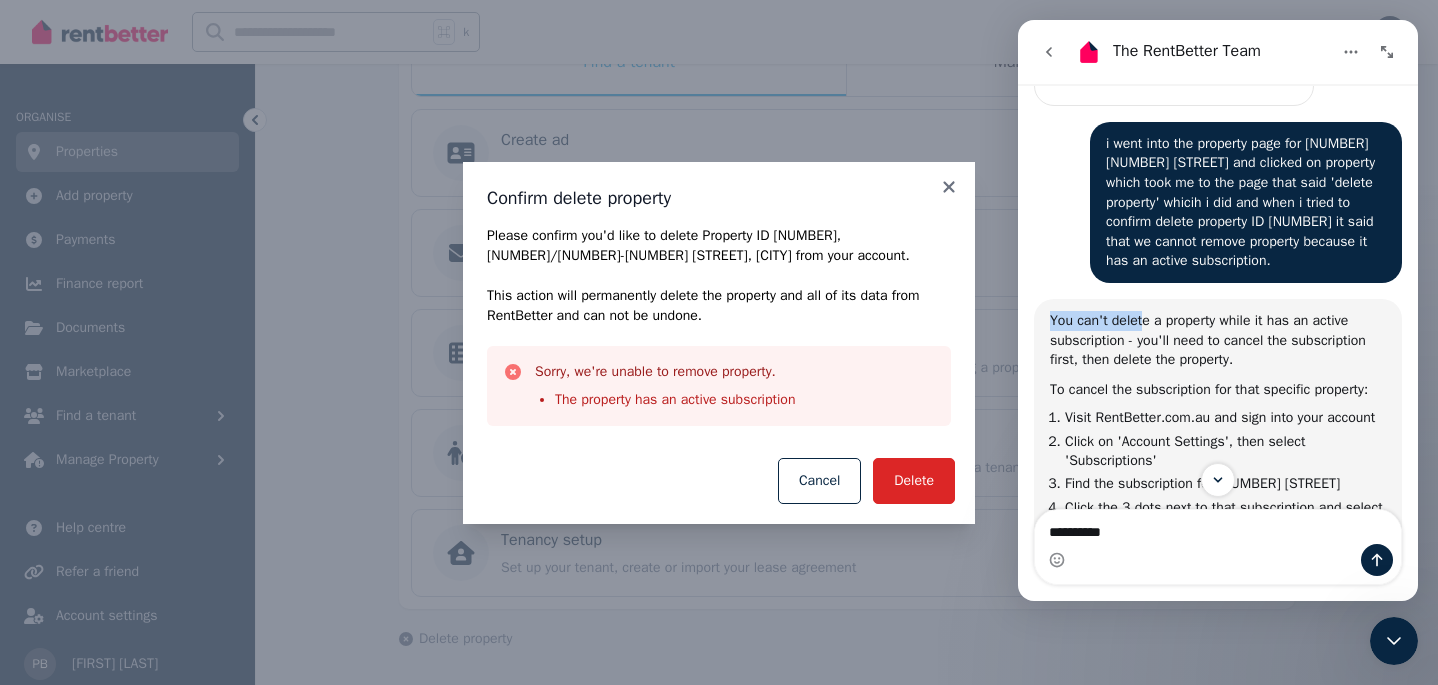drag, startPoint x: 1146, startPoint y: 398, endPoint x: 1145, endPoint y: 420, distance: 22.022715 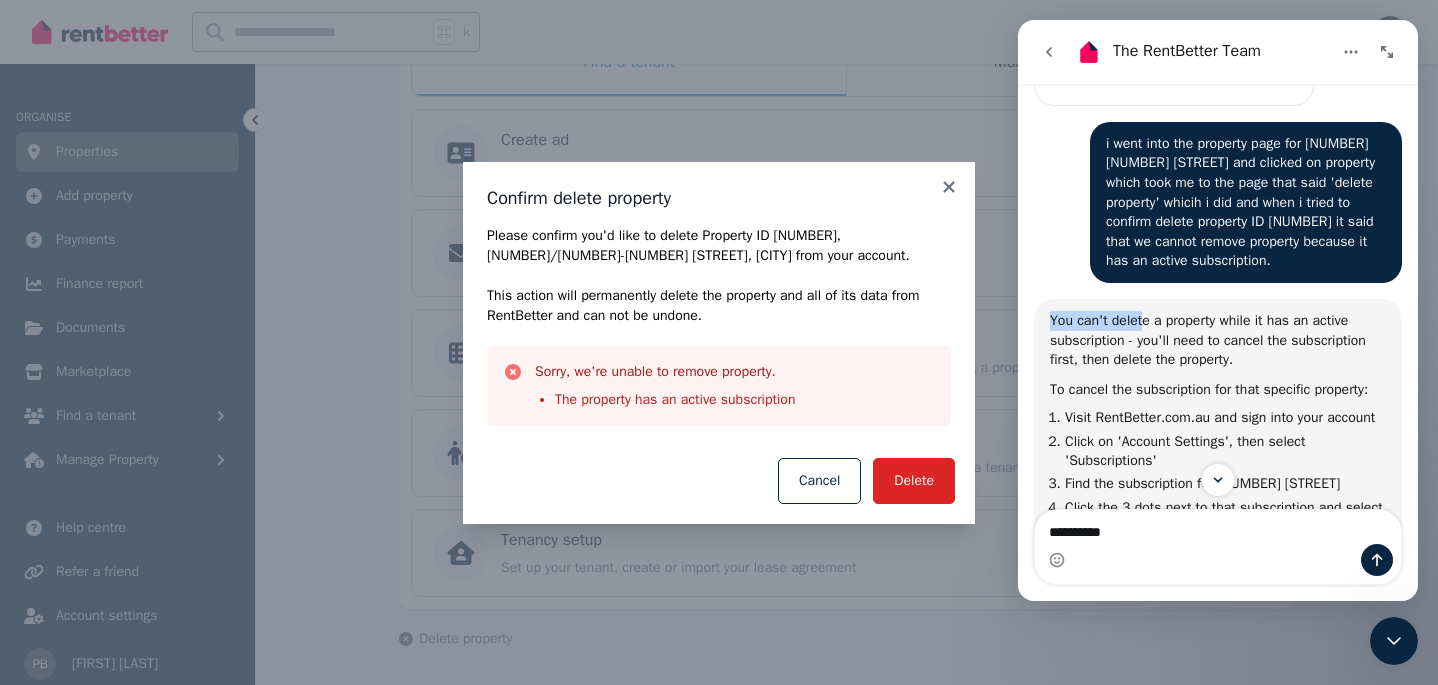 click on "You can't delete a property while it has an active subscription - you'll need to cancel the subscription first, then delete the property. To cancel the subscription for that specific property: Visit RentBetter.com.au and sign into your account Click on 'Account Settings', then select 'Subscriptions' Find the subscription for [NUMBER] [STREET] Click the [NUMBER] dots next to that subscription and select 'Cancel Plan' After cancelling the subscription, you can then delete the property: Go to your Properties page Click on the property Scroll to the bottom and click 'Delete Property' on the left side Before cancelling, we recommend downloading all your documents and files to ensure continued access, as you'll lose access to the platform features for that property once the subscription ends. The RentBetter Team   • AI Agent  •   Just now" at bounding box center (1218, 539) 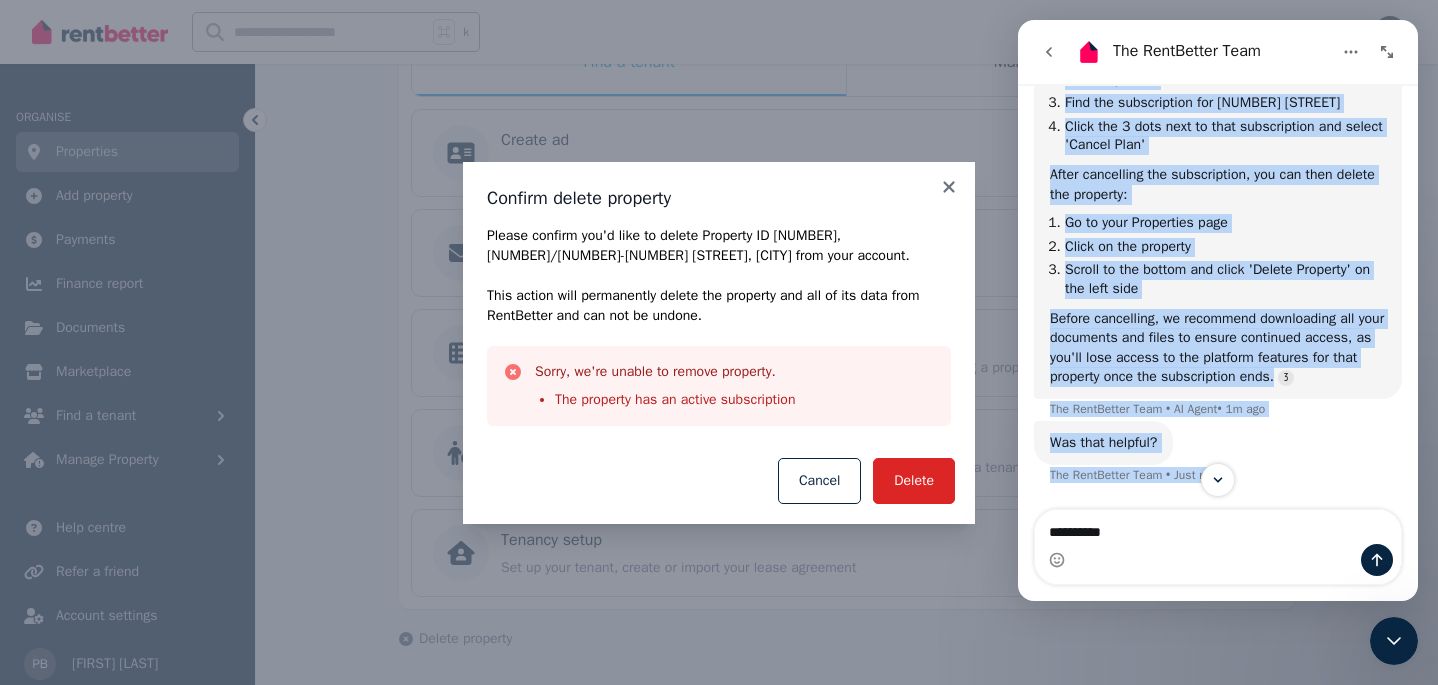 scroll, scrollTop: 3479, scrollLeft: 0, axis: vertical 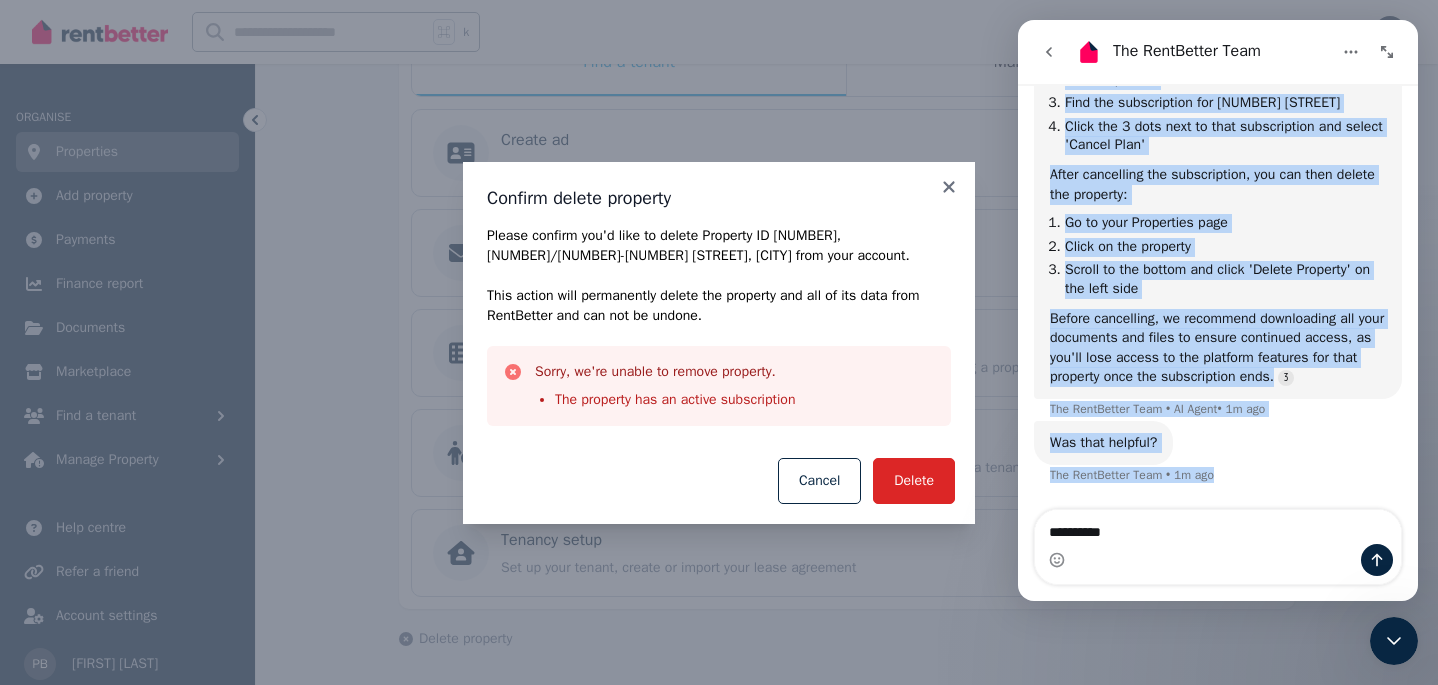 drag, startPoint x: 1045, startPoint y: 401, endPoint x: 1088, endPoint y: 562, distance: 166.64333 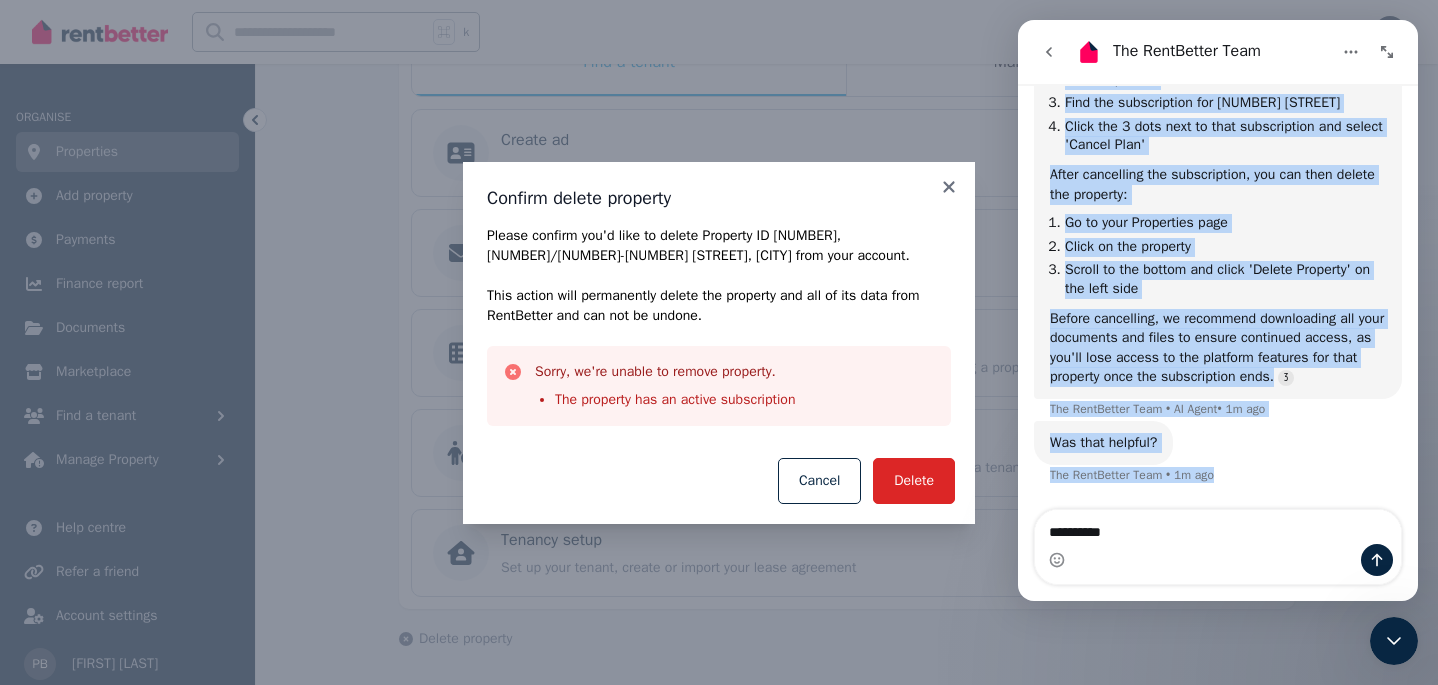 click on "last year on 27 November my tenant at [NUMBER] [STREET], [CITY] [STATE] [POSTCODE] vacated and i am no longer doing long term tenancyt on this property. [NAME]    •   22m ago" at bounding box center (1218, 343) 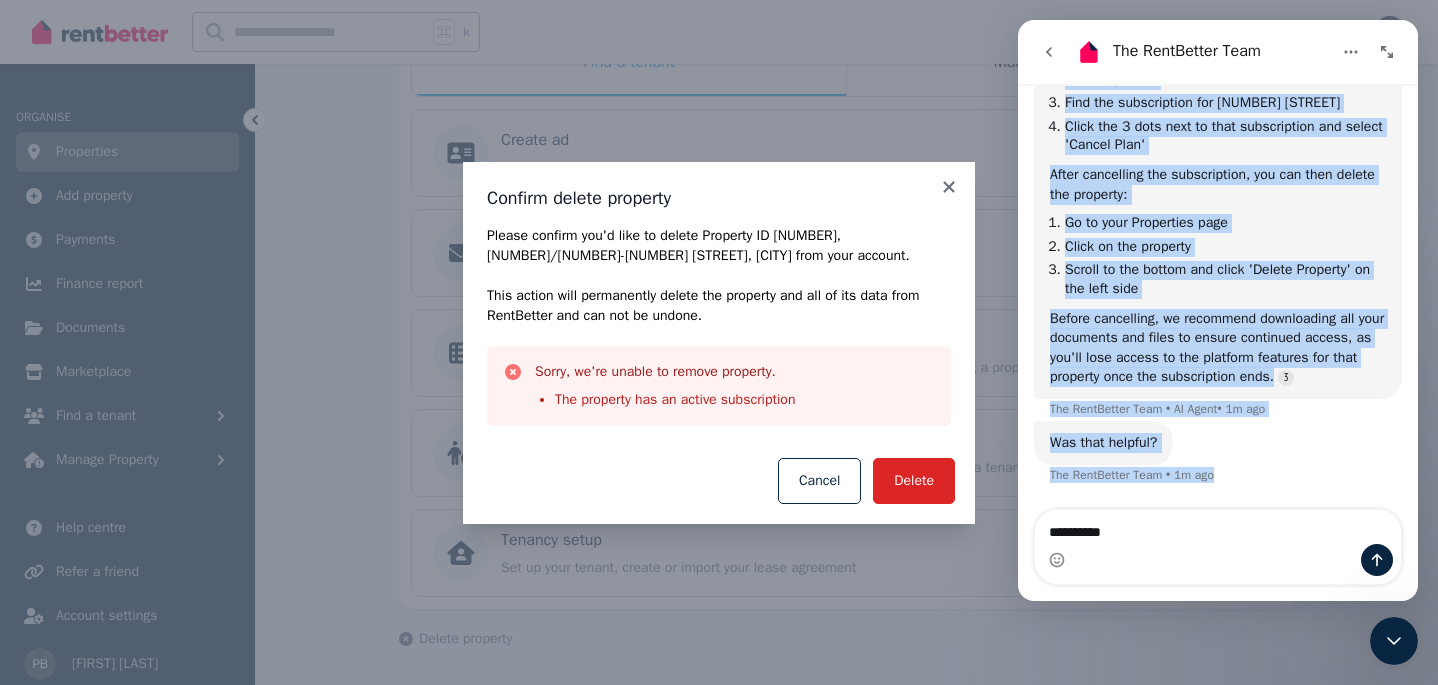 copy on "You can't delete a property while it has an active subscription - you'll need to cancel the subscription first, then delete the property. To cancel the subscription for that specific property: Visit RentBetter.com.au and sign into your account Click on 'Account Settings', then select 'Subscriptions' Find the subscription for [NUMBER] [STREET] Click the 3 dots next to that subscription and select 'Cancel Plan' After cancelling the subscription, you can then delete the property: Go to your Properties page Click on the property Scroll to the bottom and click 'Delete Property' on the left side Before cancelling, we recommend downloading all your documents and files to ensure continued access, as you'll lose access to the platform features for that property once the subscription ends. The RentBetter Team   • AI Agent  •   1m ago Was that helpful? The RentBetter Team    •   Just now Thank you." 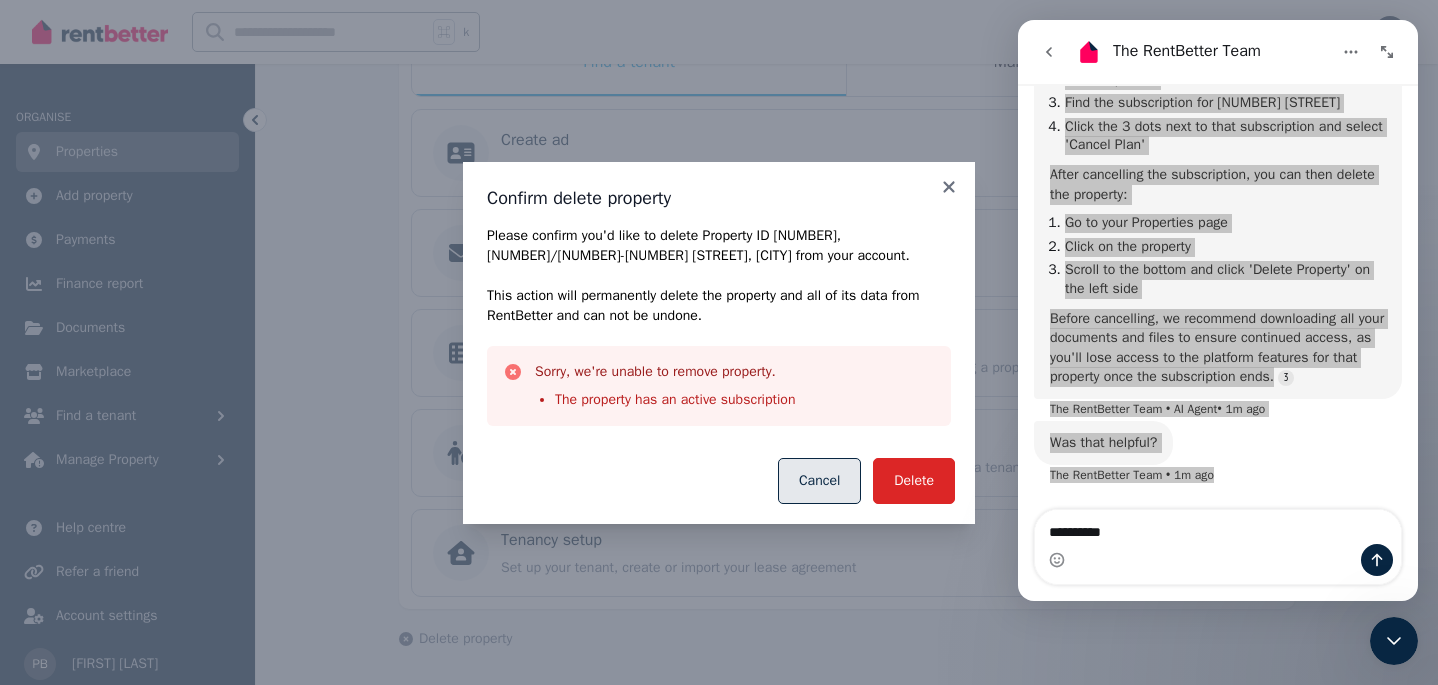 click on "Cancel" at bounding box center (819, 481) 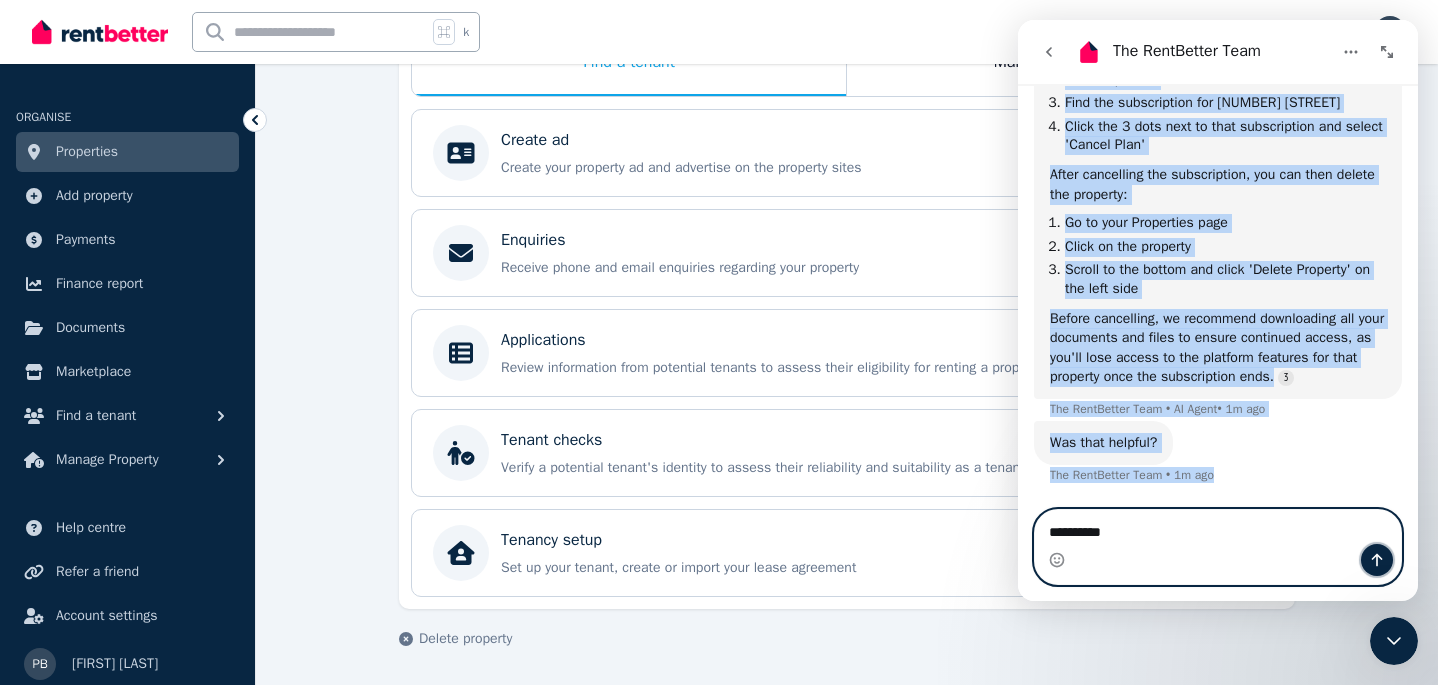 click 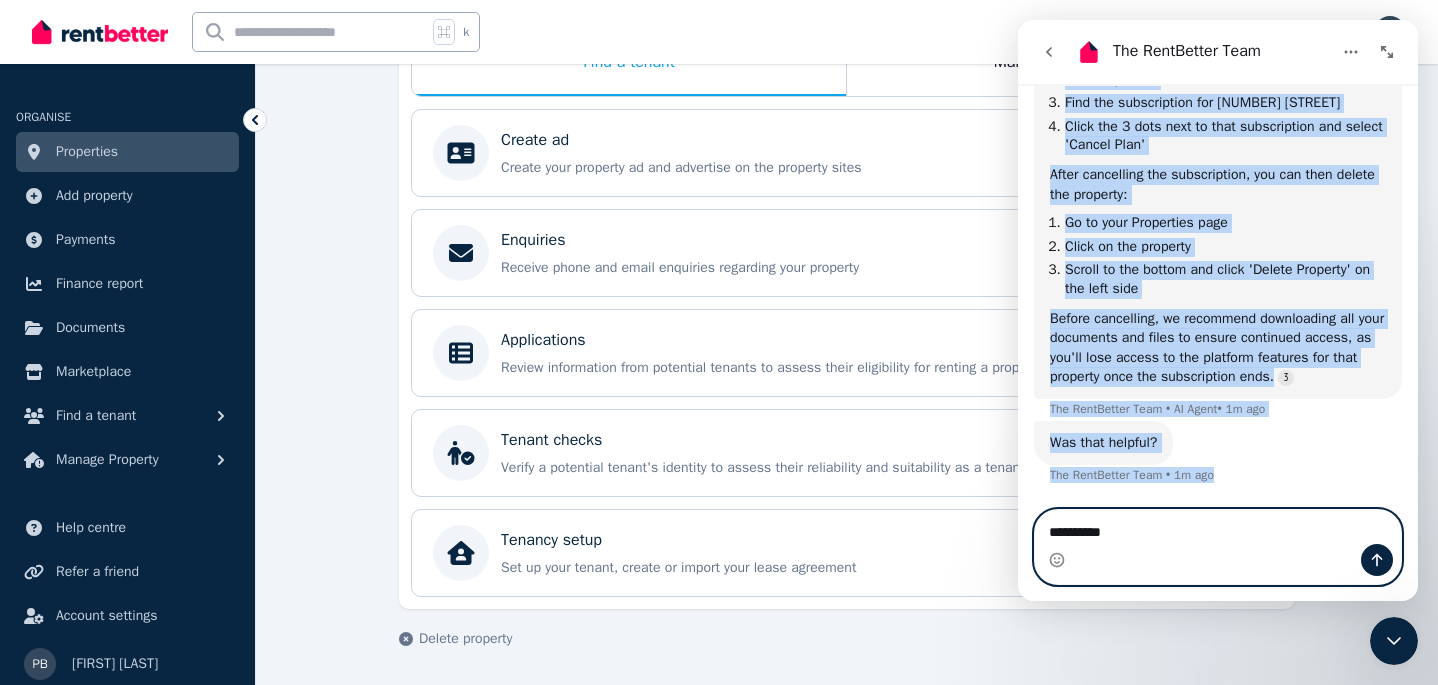type 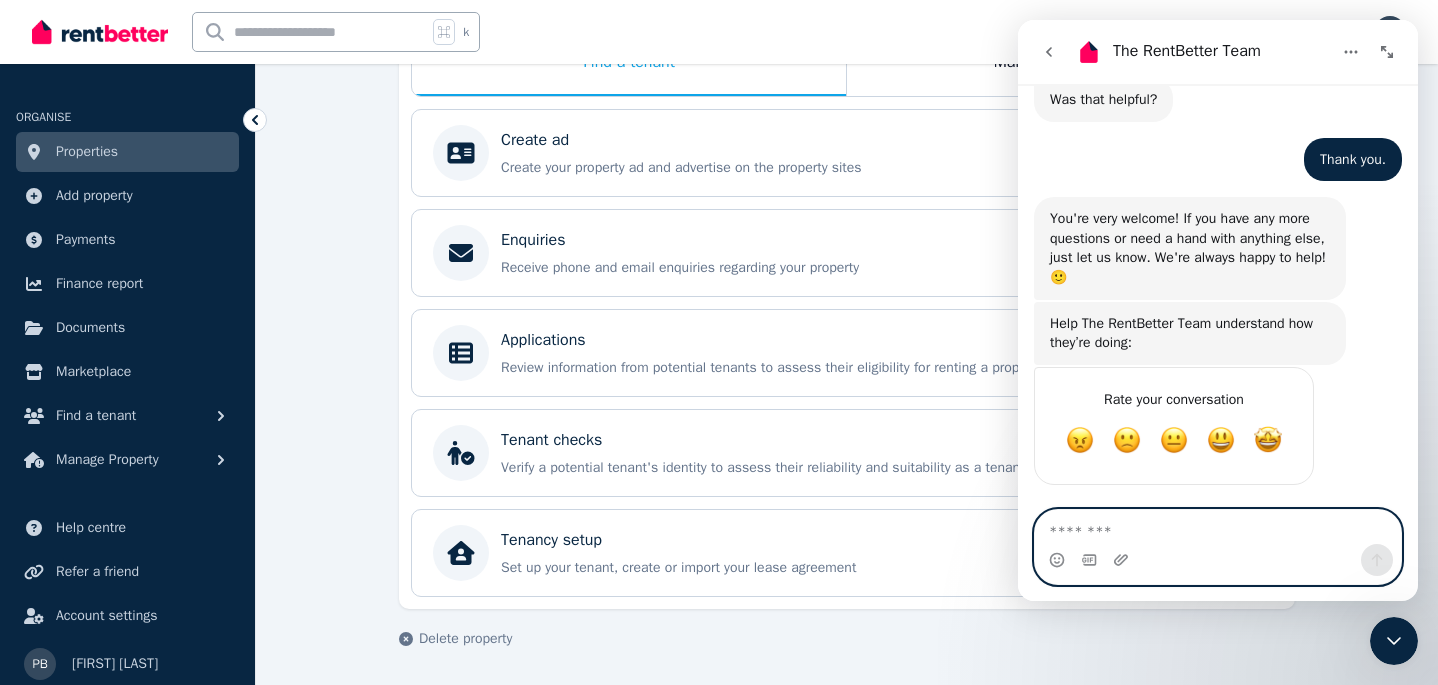 scroll, scrollTop: 3823, scrollLeft: 0, axis: vertical 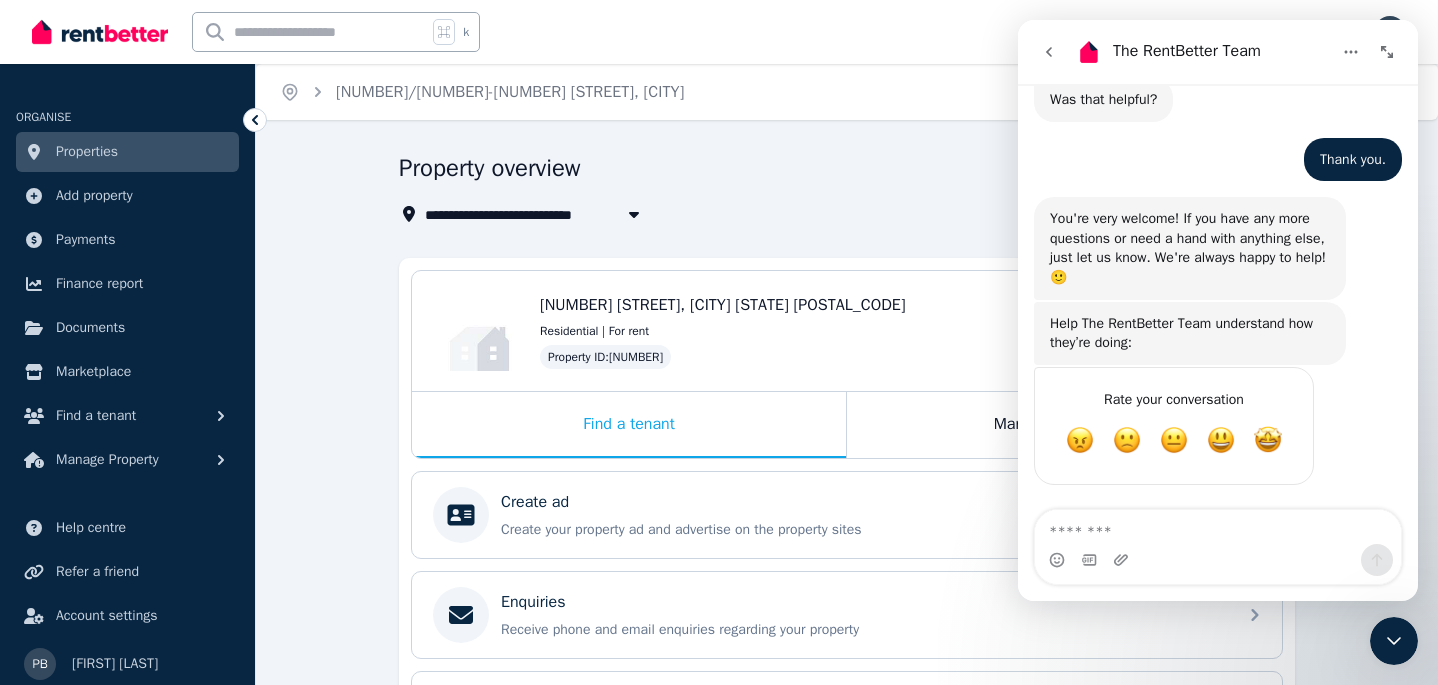 click 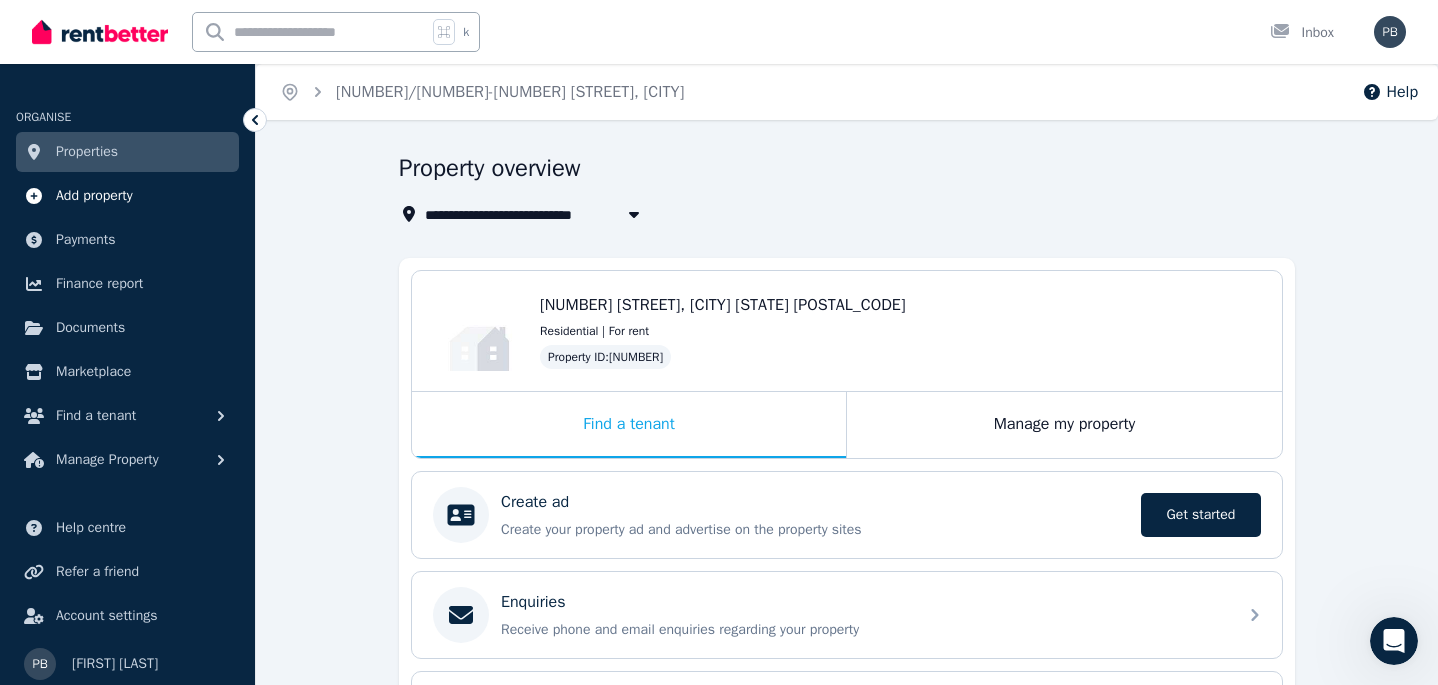 click on "Add property" at bounding box center [94, 196] 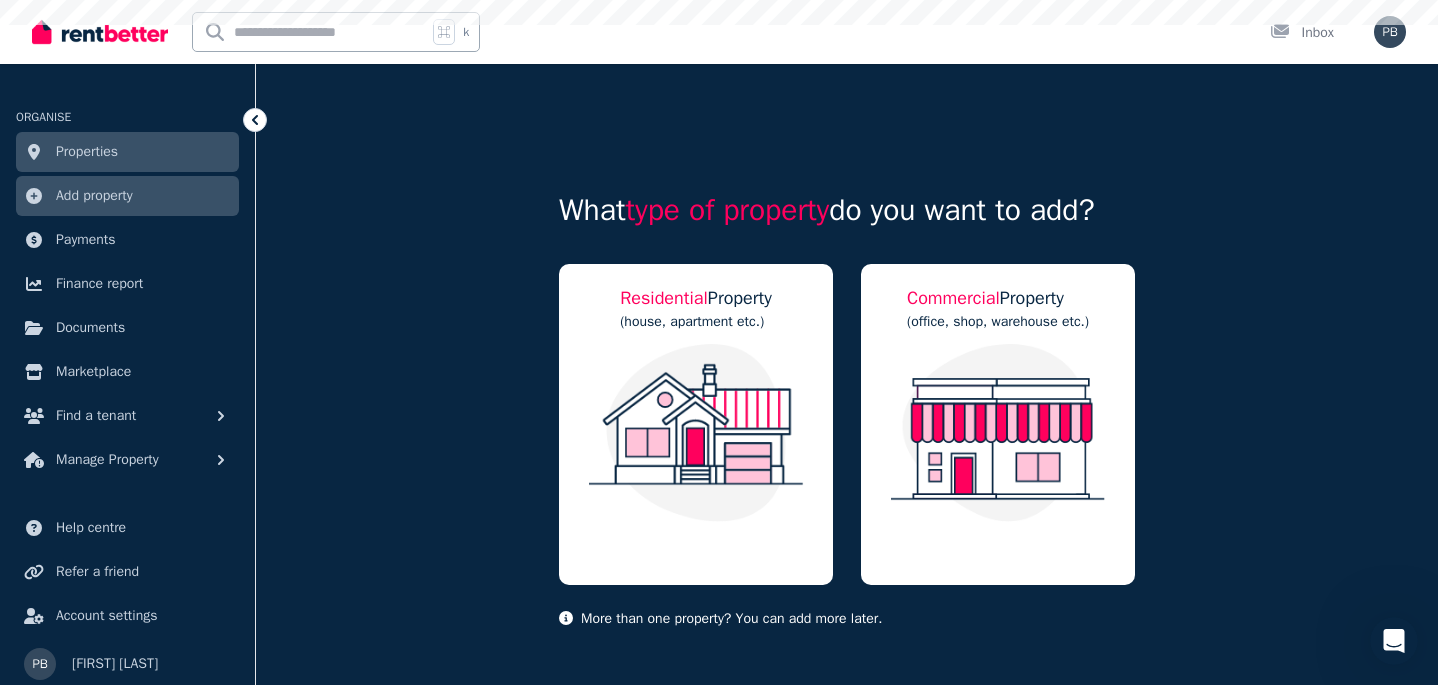 click on "Add property" at bounding box center [94, 196] 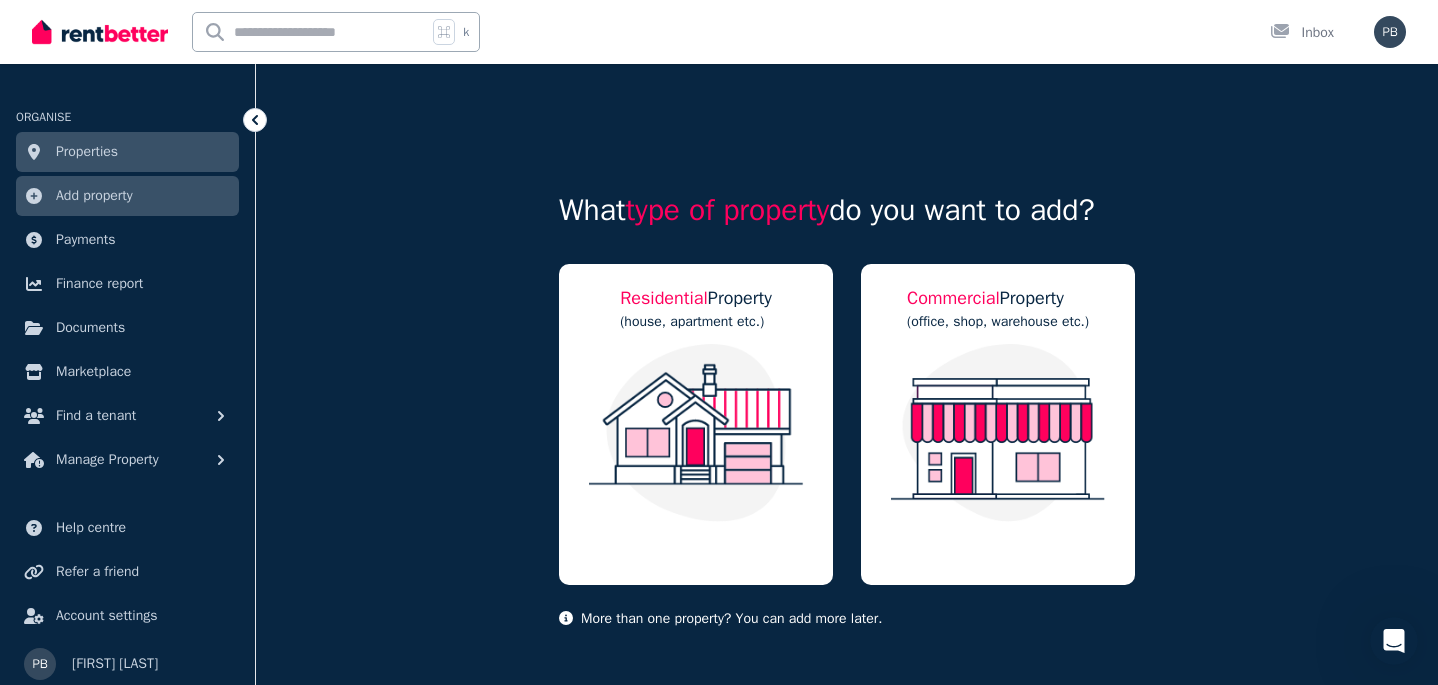 click on "Properties" at bounding box center [87, 152] 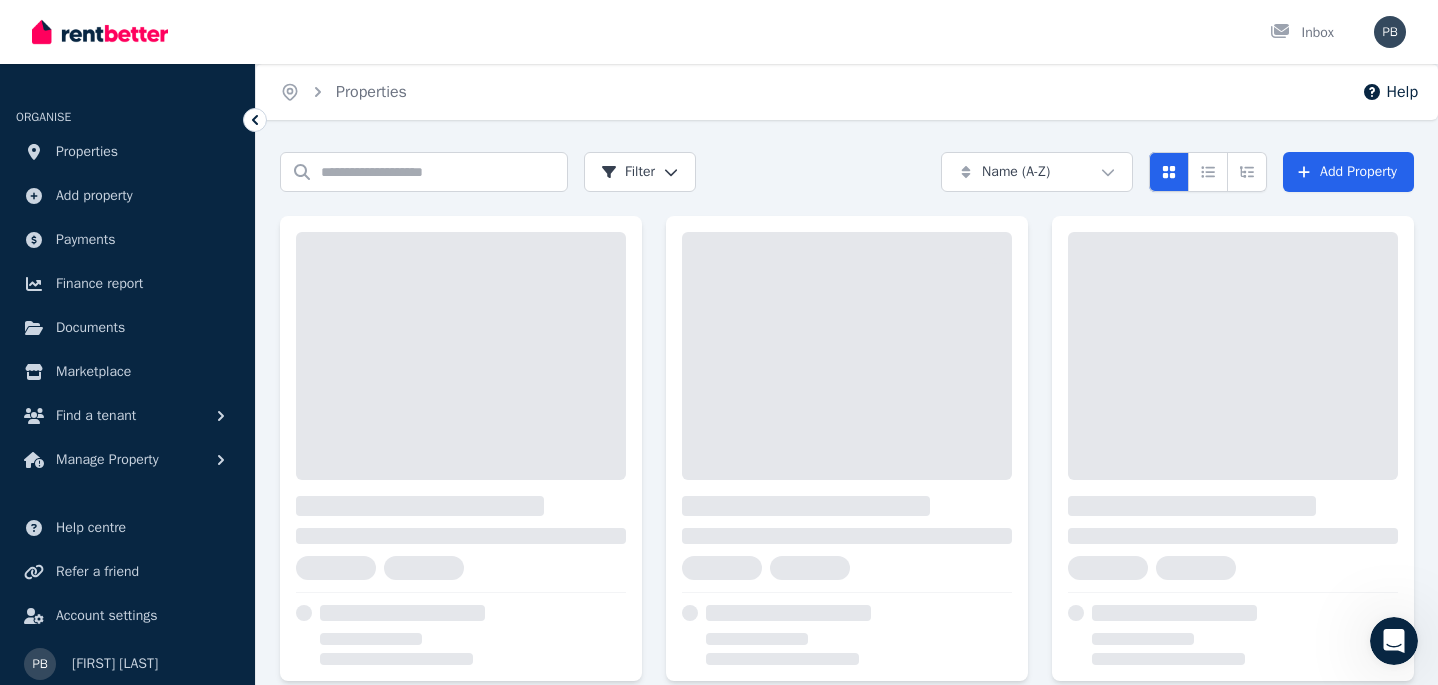 click on "Properties" at bounding box center [87, 152] 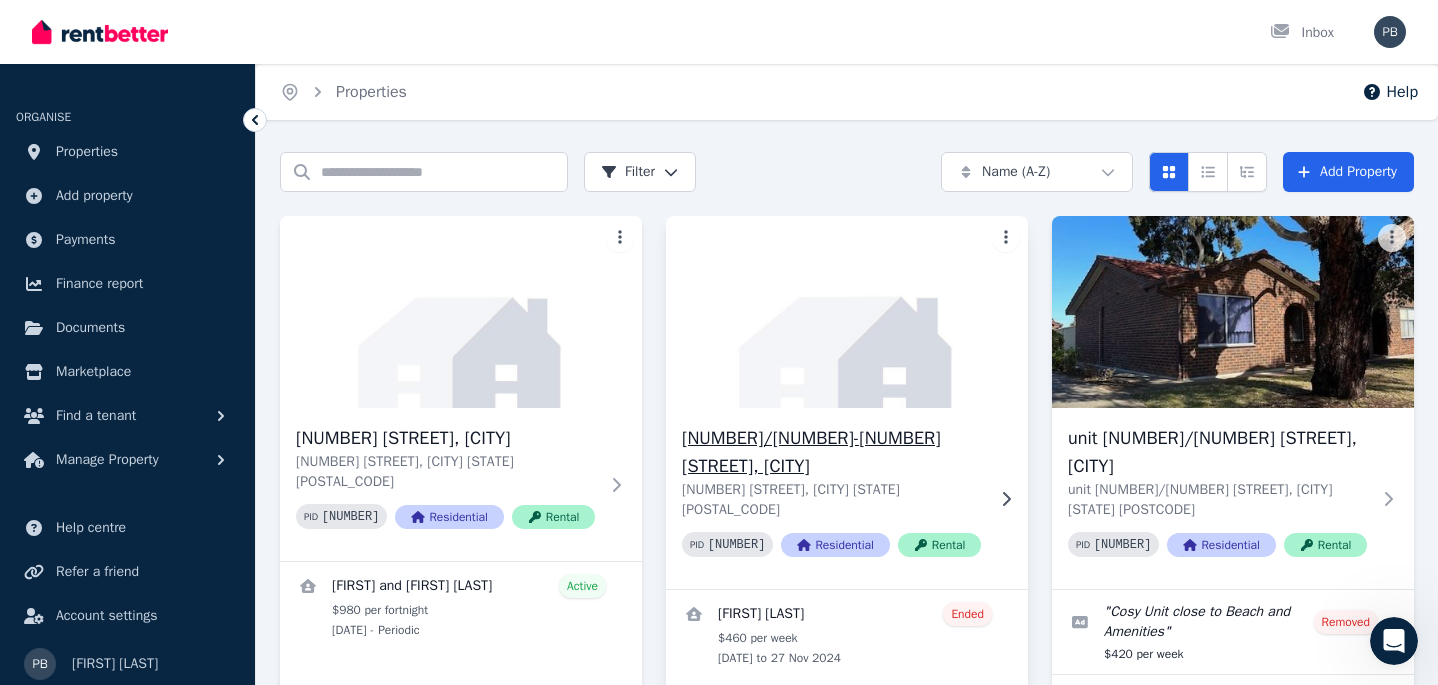 click at bounding box center (847, 312) 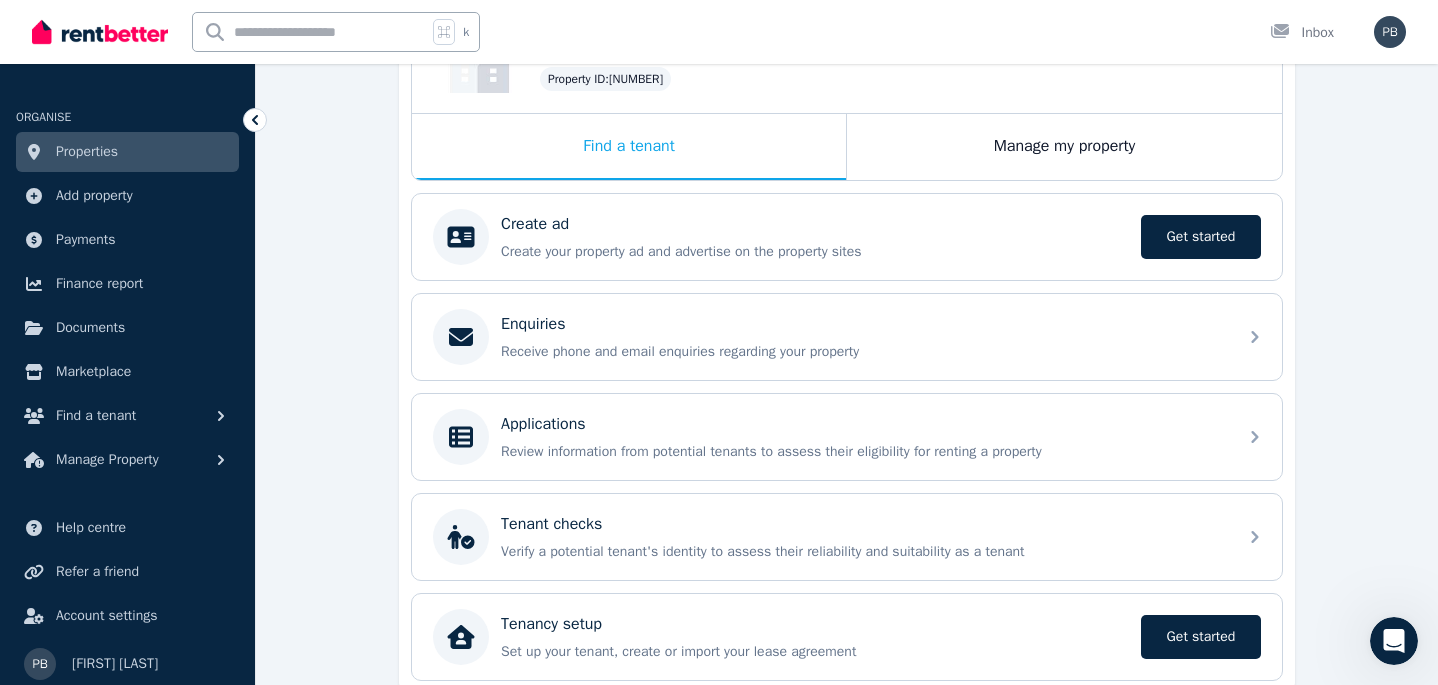 scroll, scrollTop: 362, scrollLeft: 0, axis: vertical 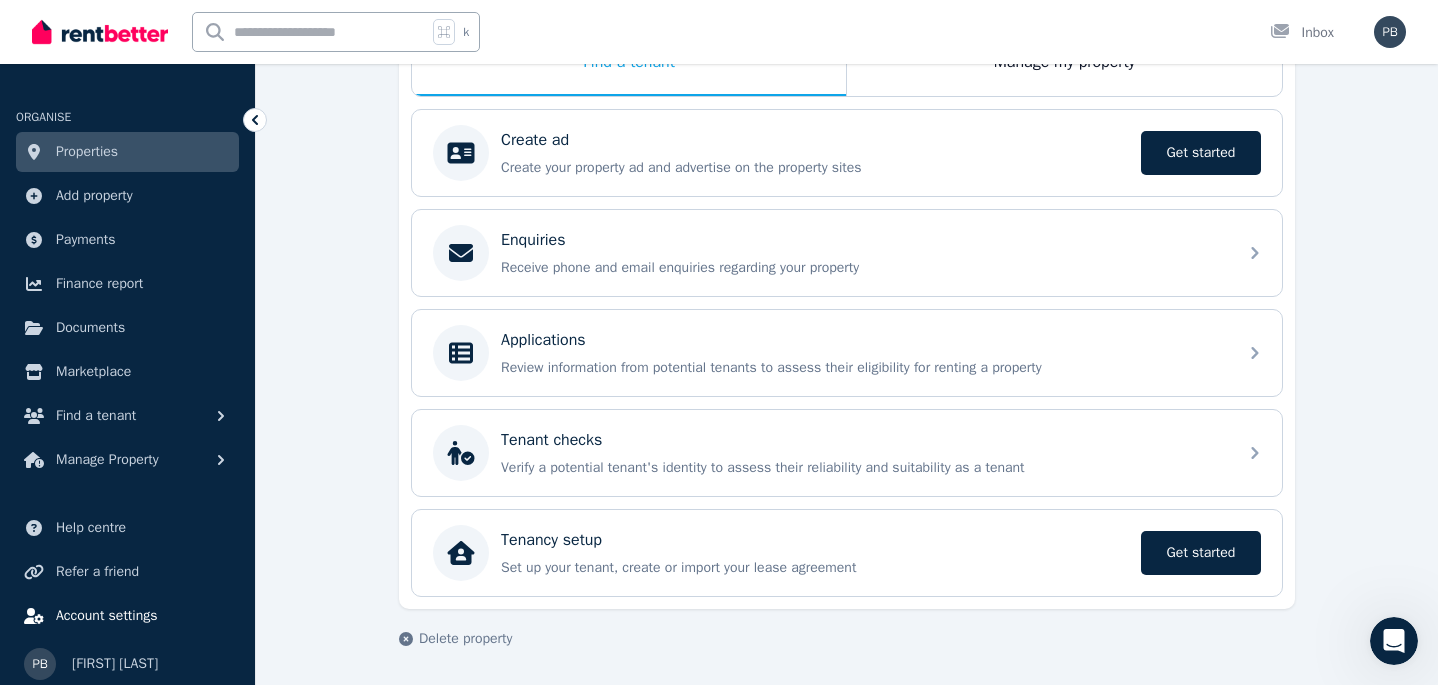 click on "Account settings" at bounding box center (107, 616) 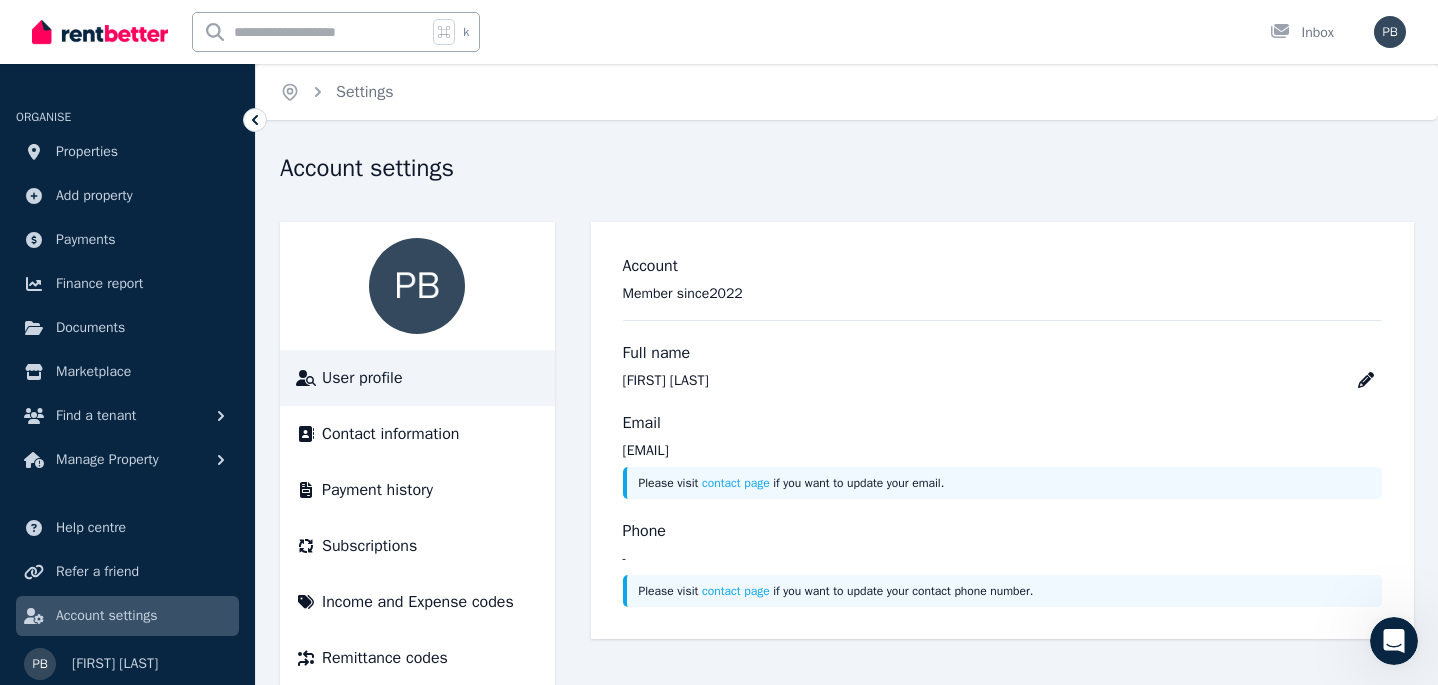 scroll, scrollTop: 37, scrollLeft: 0, axis: vertical 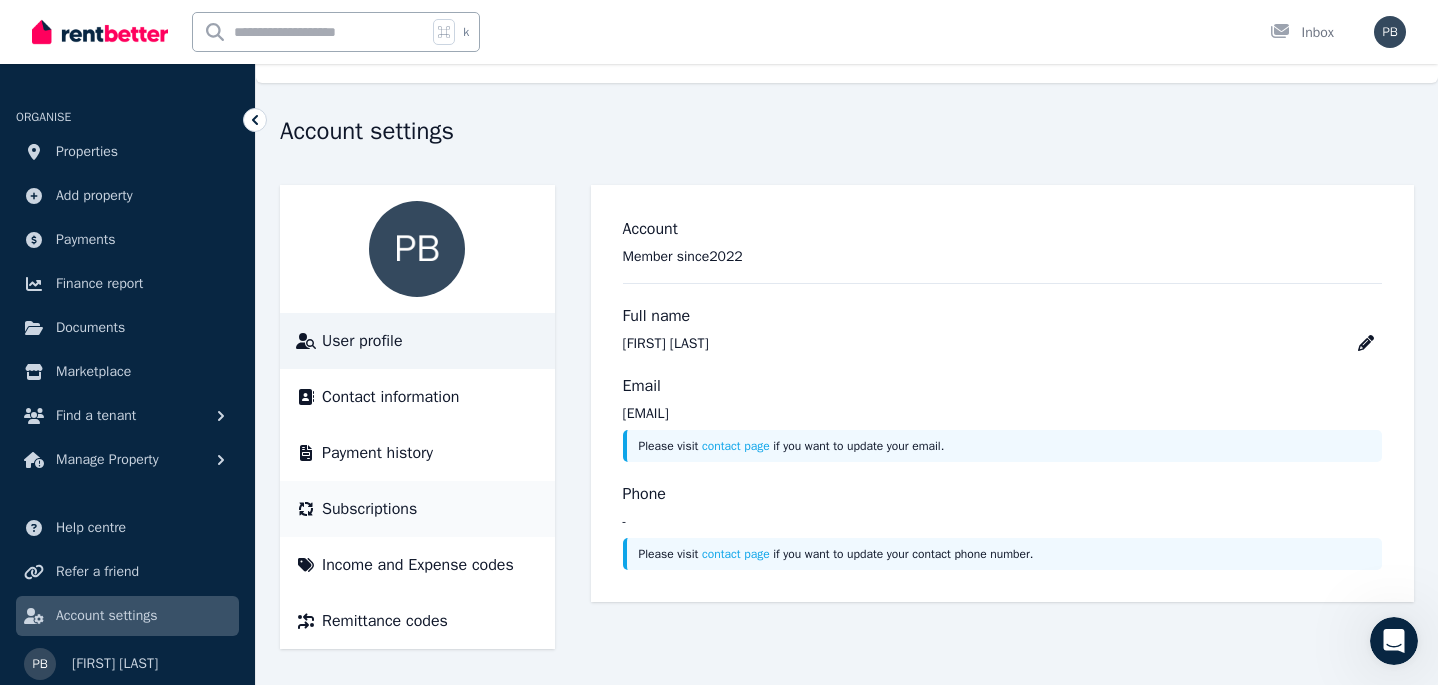 click on "Subscriptions" at bounding box center [369, 509] 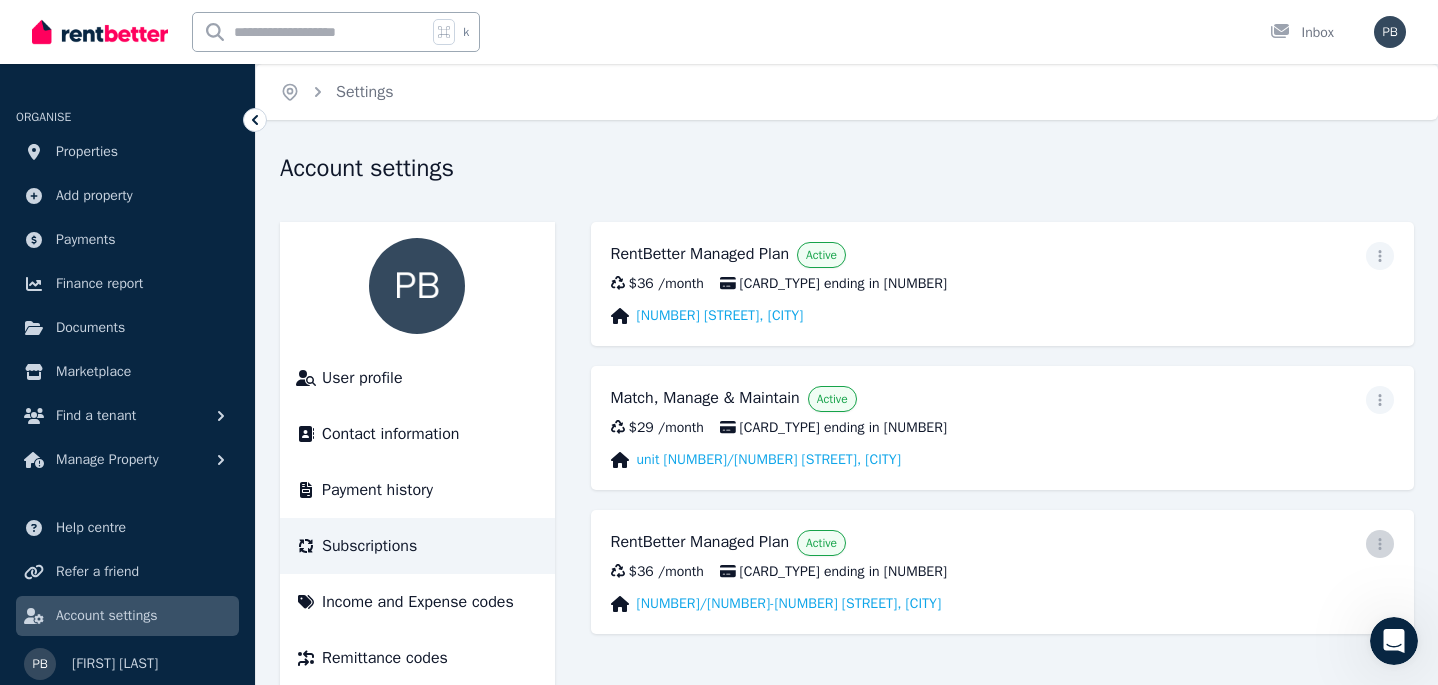 click 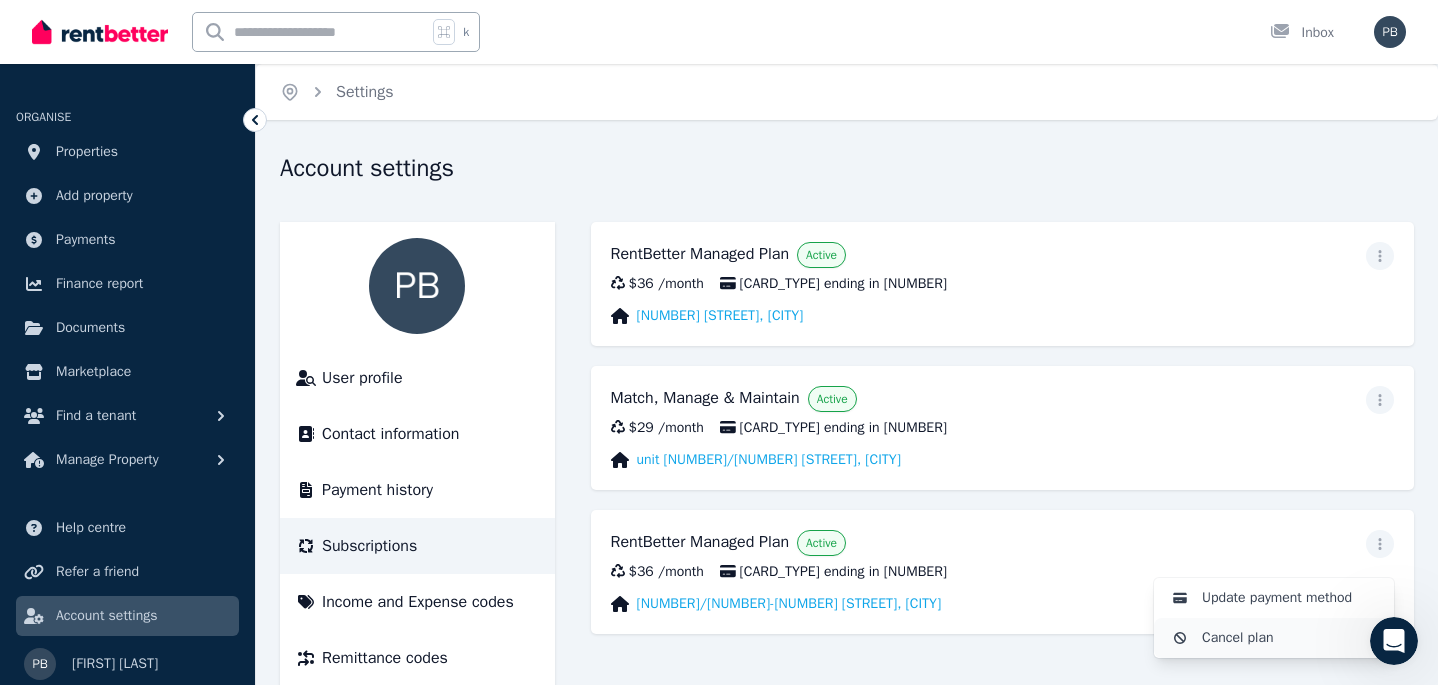 click on "Cancel plan" at bounding box center (1290, 638) 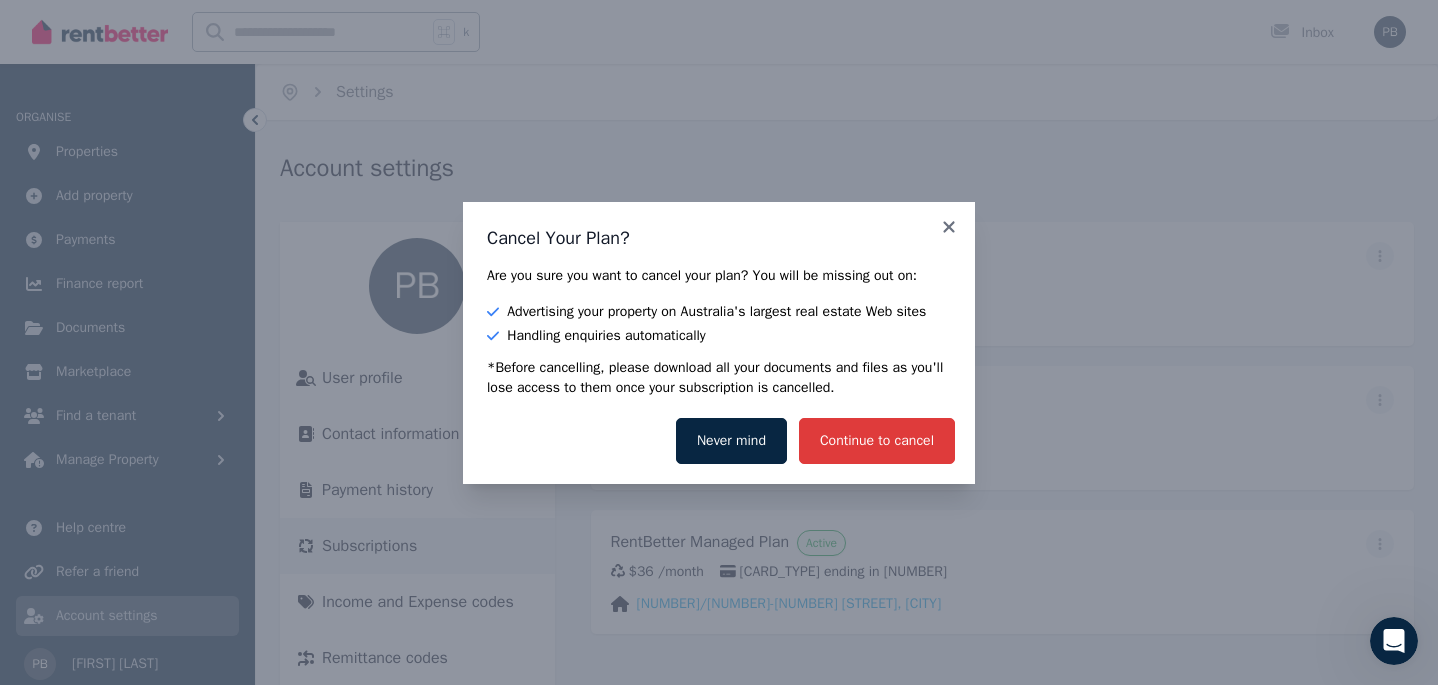 click on "Continue to cancel" at bounding box center [877, 441] 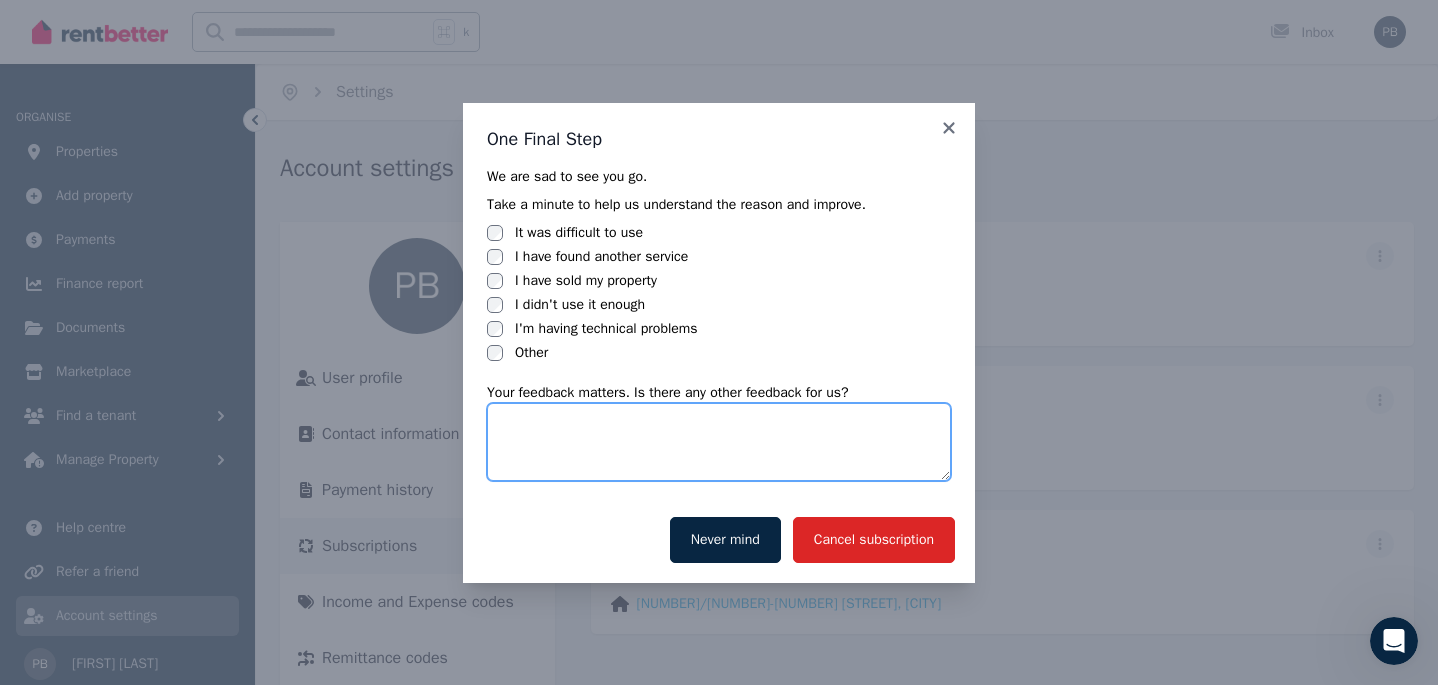 click at bounding box center [719, 442] 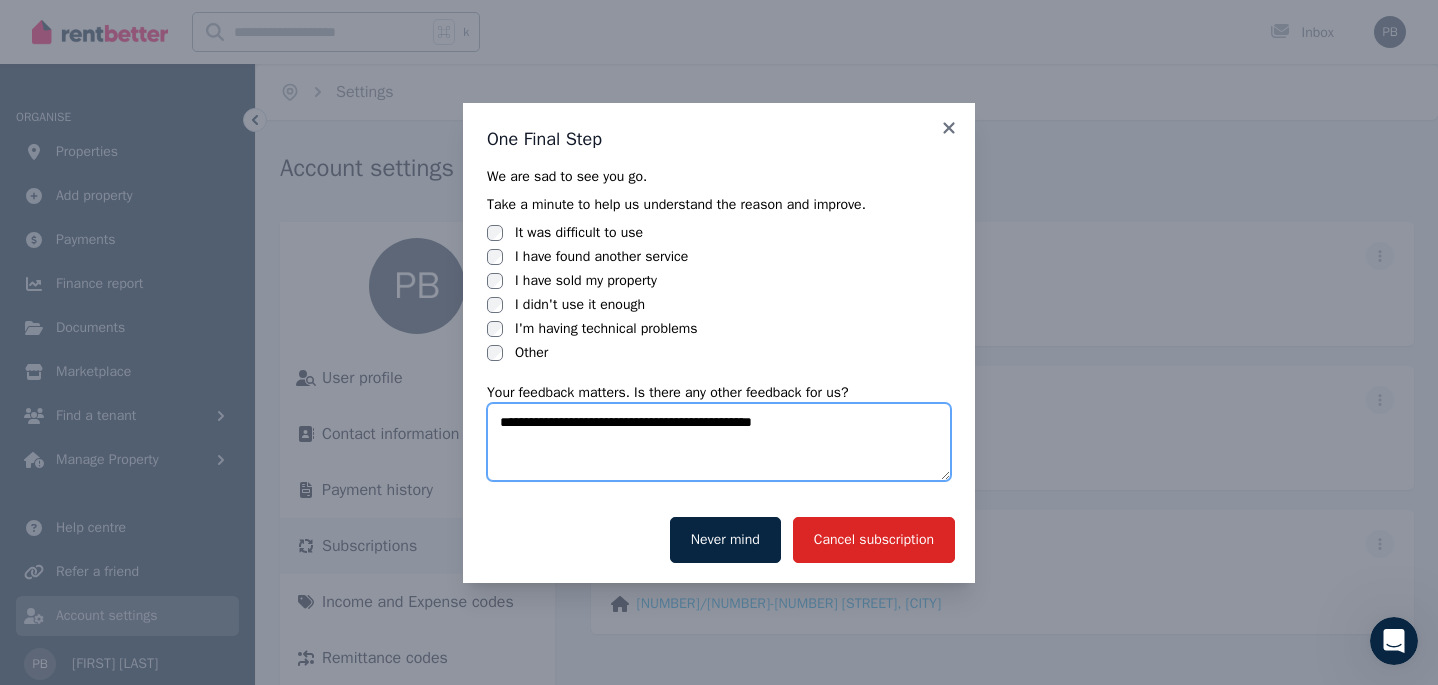 click on "**********" at bounding box center [719, 442] 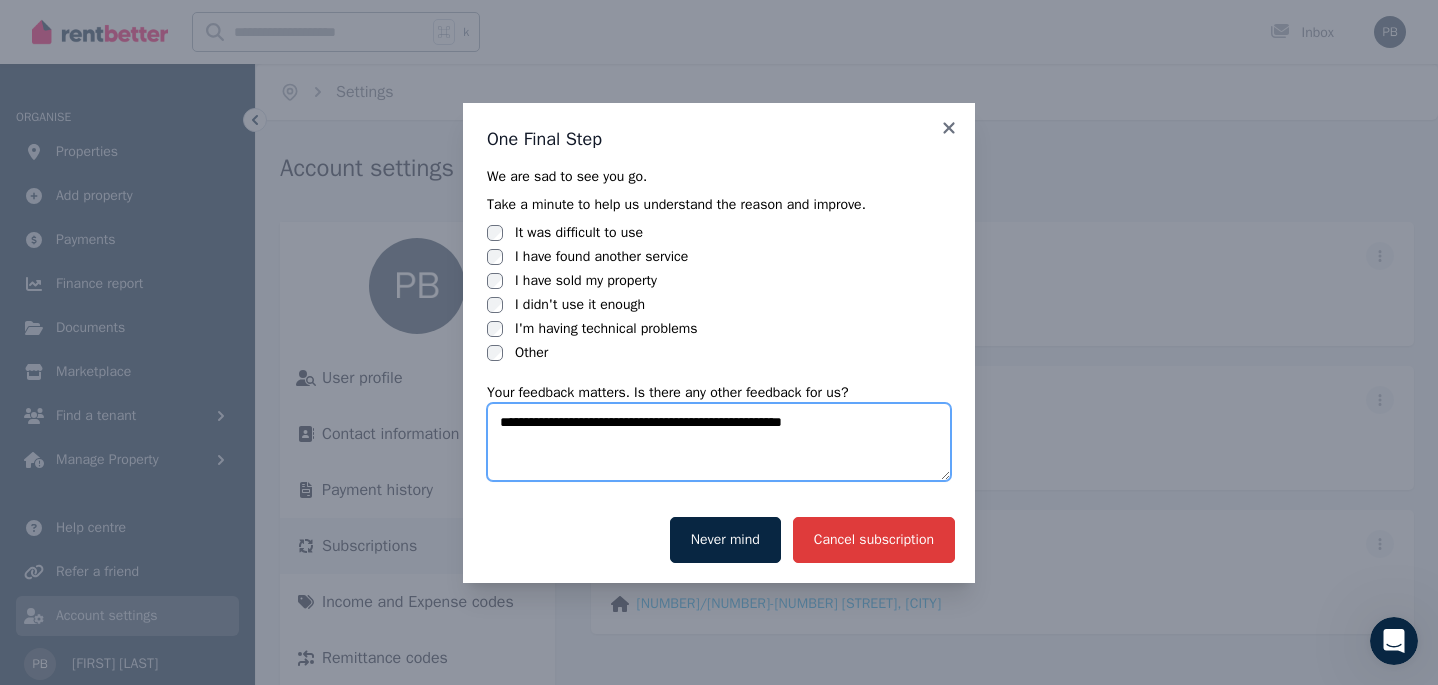 type on "**********" 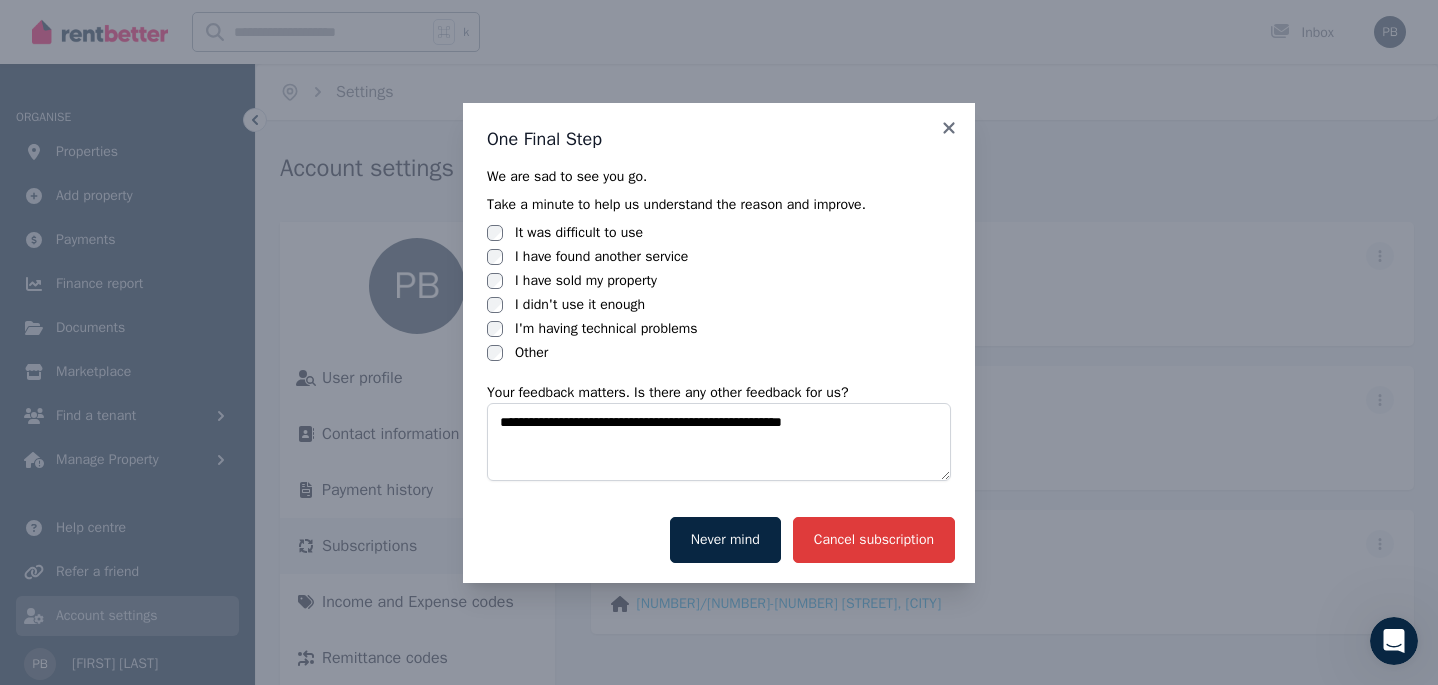 click on "Cancel subscription" at bounding box center (874, 540) 